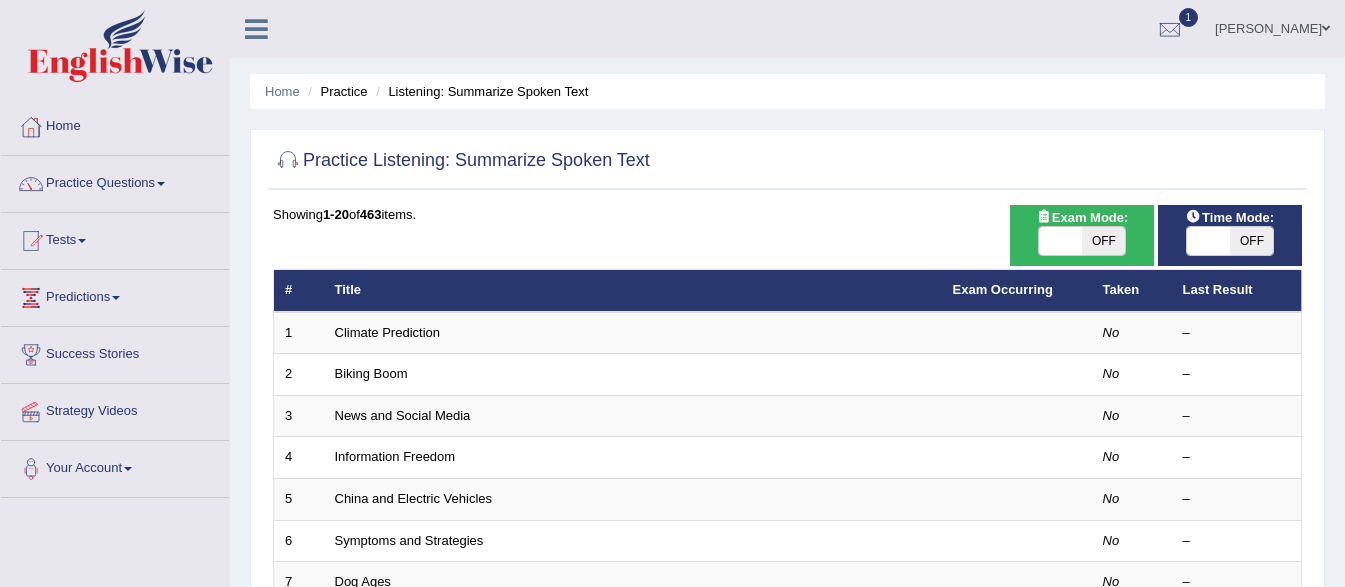 scroll, scrollTop: 0, scrollLeft: 0, axis: both 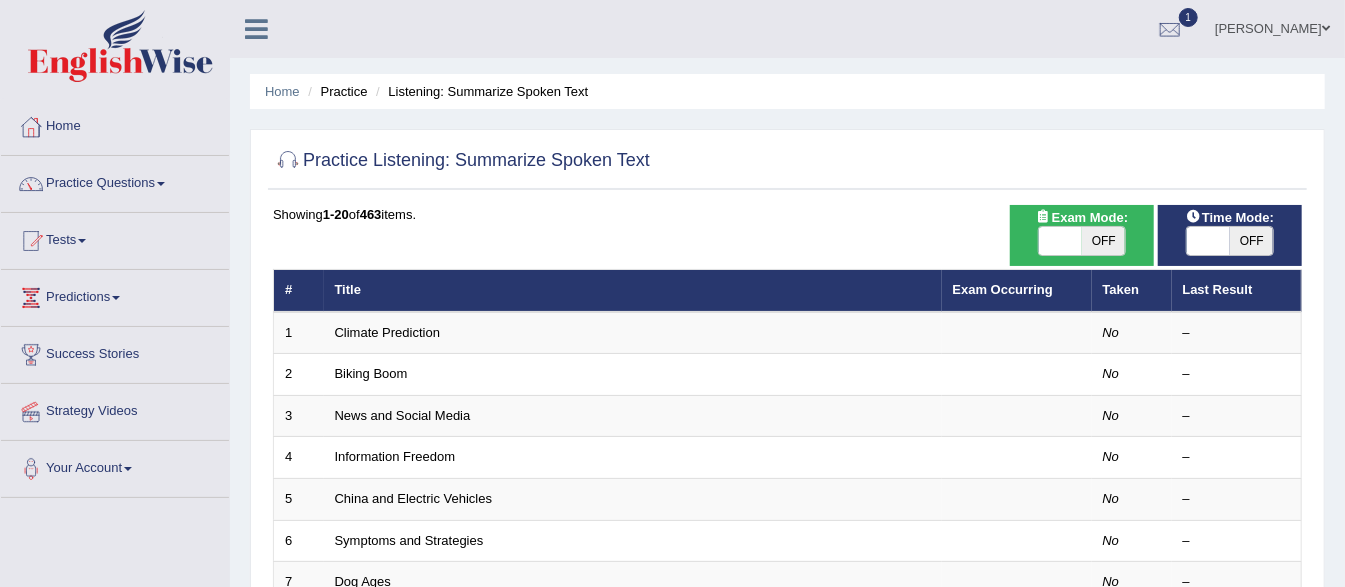 click on "Home
Practice
Listening: Summarize Spoken Text
Practice Listening: Summarize Spoken Text
Time Mode:
ON   OFF
Exam Mode:
ON   OFF
Showing  1-20  of  463  items.
# Title Exam Occurring Taken Last Result
1 Climate Prediction No –
2 Biking Boom No –
3 News and Social Media No –
4 Information Freedom No –
5 China and Electric Vehicles No –
6 Symptoms and Strategies No –
7 Dog Ages No –
8 Cheaper Rail Tickets No –
9 Child Care No –
10 Vaccine No –
11 Flexibility No –
12 Oil Price No –
13 Neoliberalism No –
14 Happiness & Antifragility No –
15 Ignored Inventions No –
16 Why Body Float No –
17 Increasing Rents No –
18 Underestimate & Why No –
19 Silence No –
20" at bounding box center (787, 637) 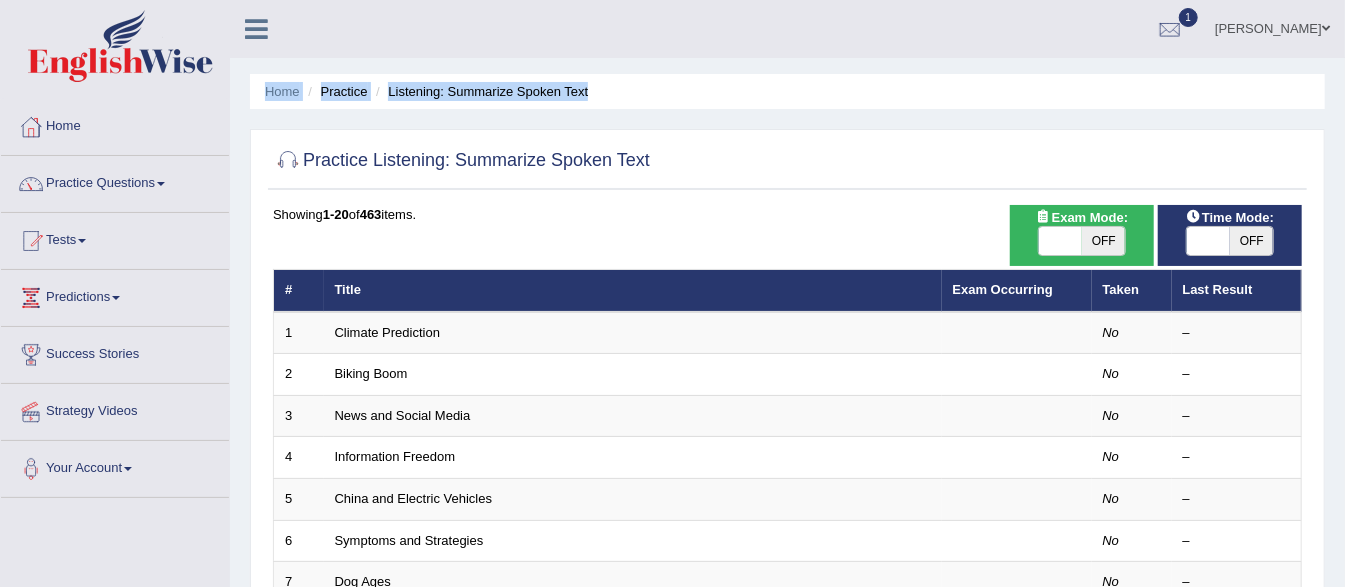 click on "Home
Practice
Listening: Summarize Spoken Text
Practice Listening: Summarize Spoken Text
Time Mode:
ON   OFF
Exam Mode:
ON   OFF
Showing  1-20  of  463  items.
# Title Exam Occurring Taken Last Result
1 Climate Prediction No –
2 Biking Boom No –
3 News and Social Media No –
4 Information Freedom No –
5 China and Electric Vehicles No –
6 Symptoms and Strategies No –
7 Dog Ages No –
8 Cheaper Rail Tickets No –
9 Child Care No –
10 Vaccine No –
11 Flexibility No –
12 Oil Price No –
13 Neoliberalism No –
14 Happiness & Antifragility No –
15 Ignored Inventions No –
16 Why Body Float No –
17 Increasing Rents No –
18 Underestimate & Why No –
19 Silence No –
20" at bounding box center (787, 637) 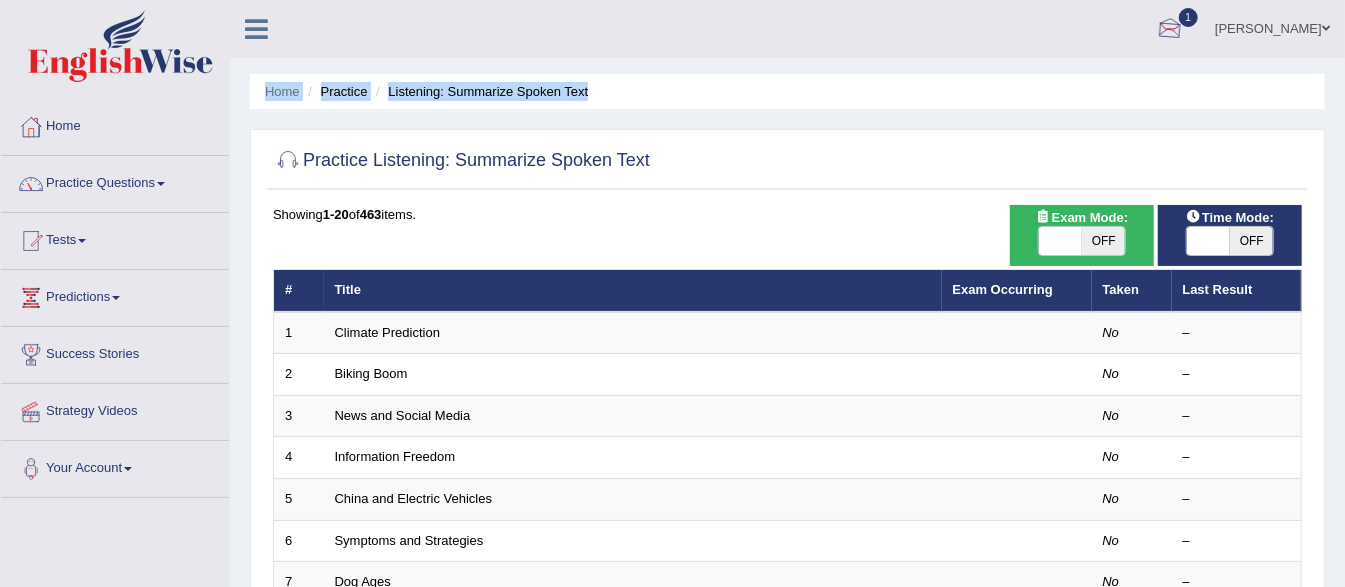 click at bounding box center (1170, 30) 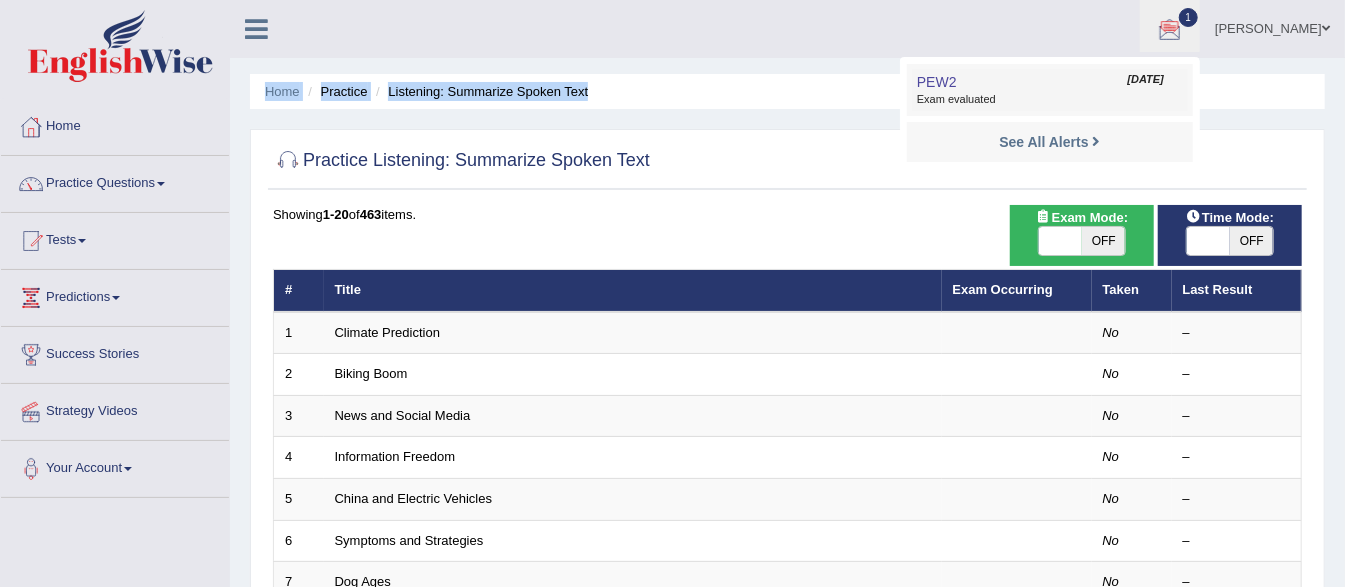 click on "PEW2
Jul 15, 2025
Exam evaluated" at bounding box center (1050, 90) 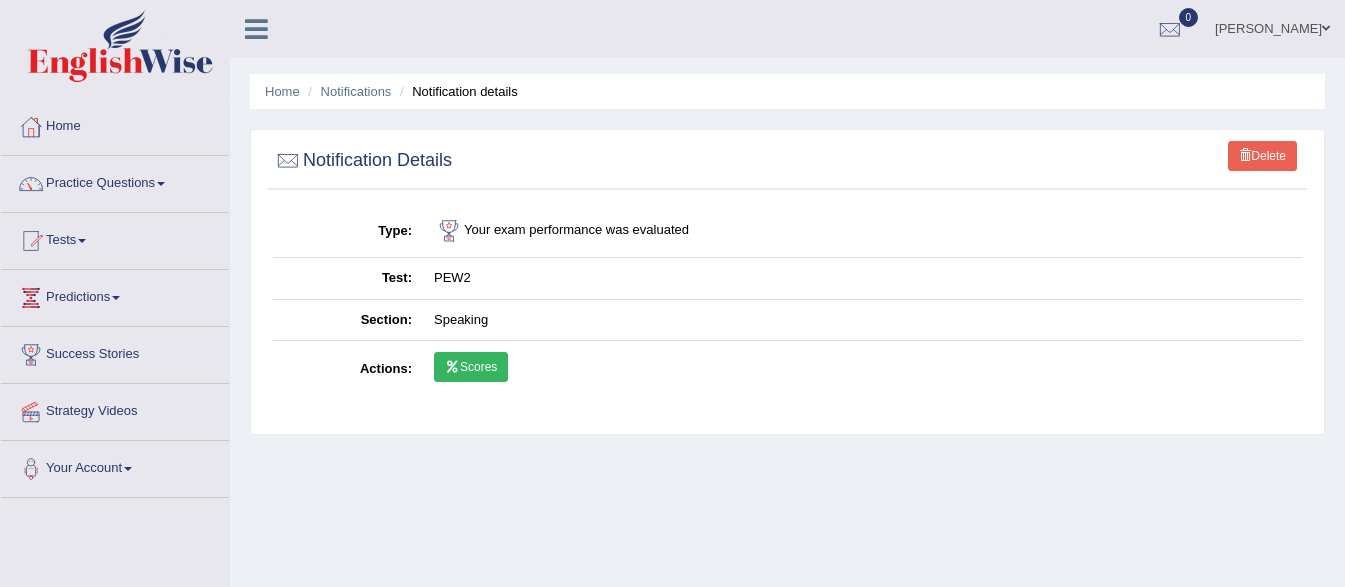 scroll, scrollTop: 0, scrollLeft: 0, axis: both 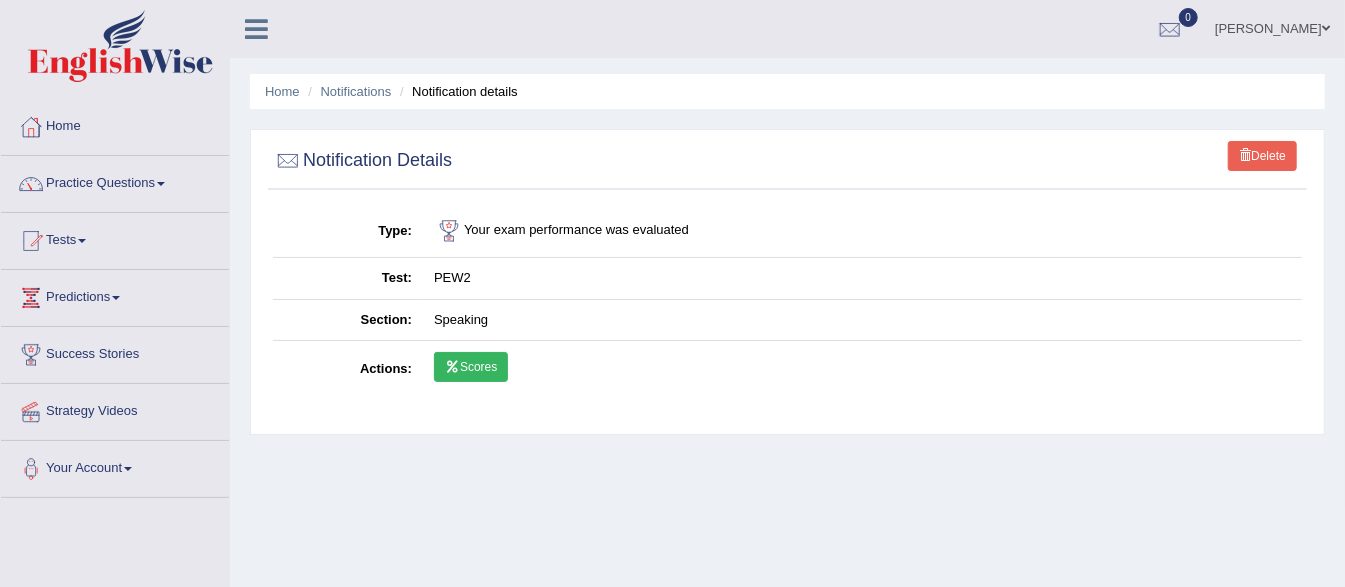 click on "Scores" at bounding box center [471, 367] 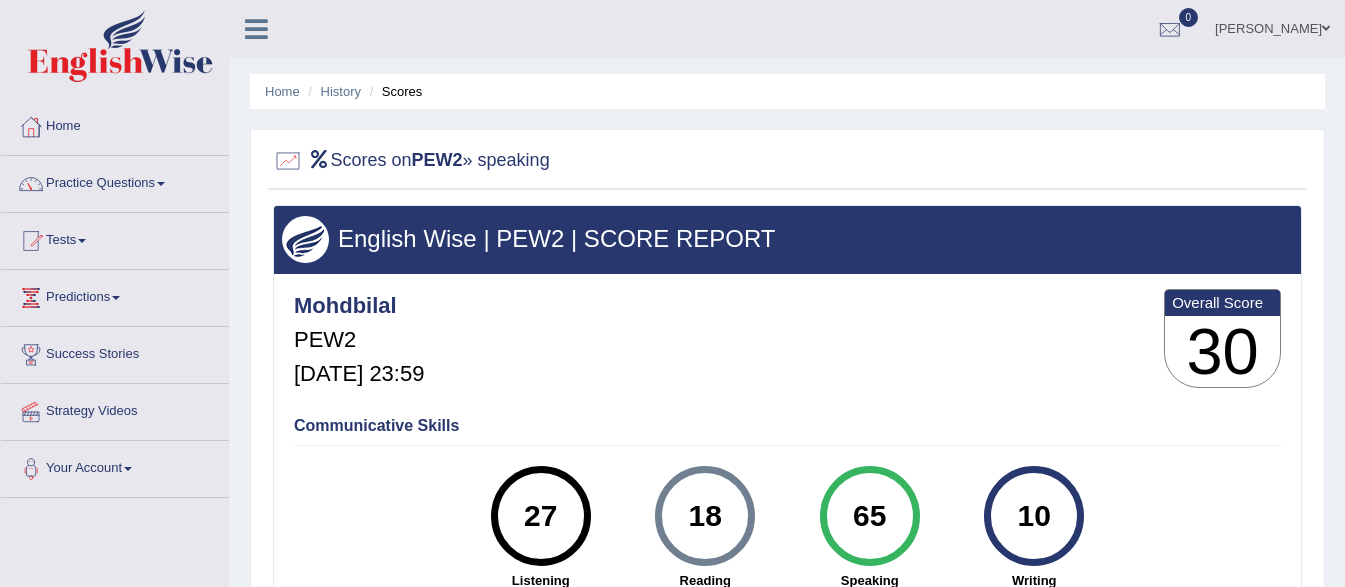 scroll, scrollTop: 60, scrollLeft: 0, axis: vertical 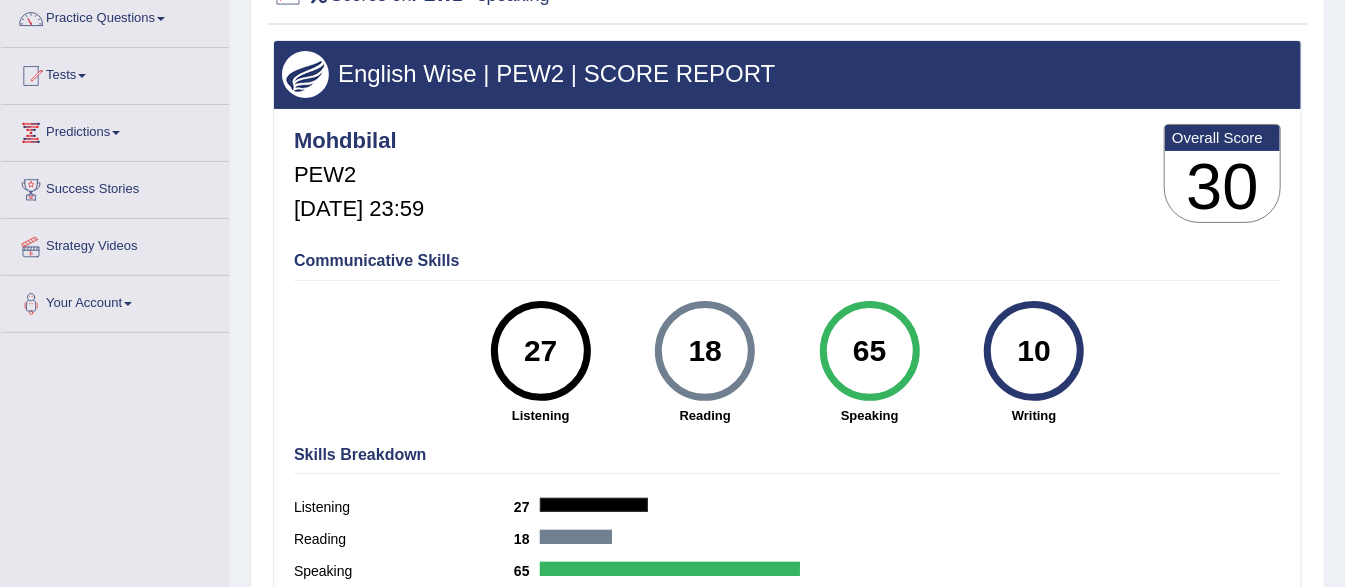 click on "65" at bounding box center (869, 351) 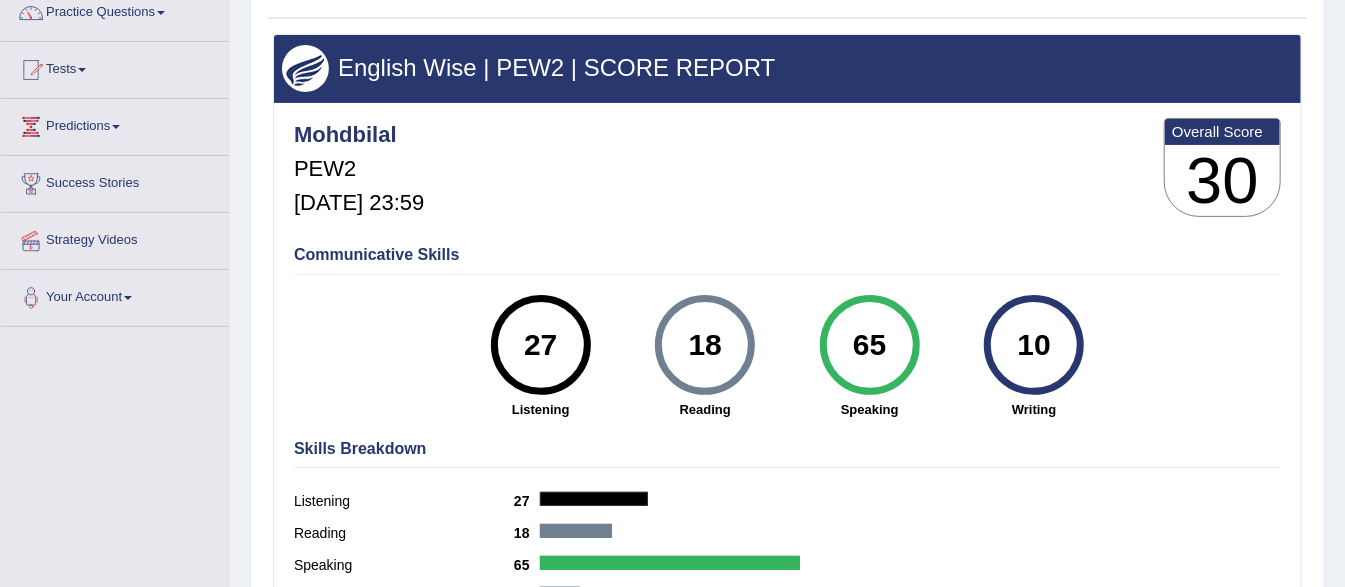 scroll, scrollTop: 0, scrollLeft: 0, axis: both 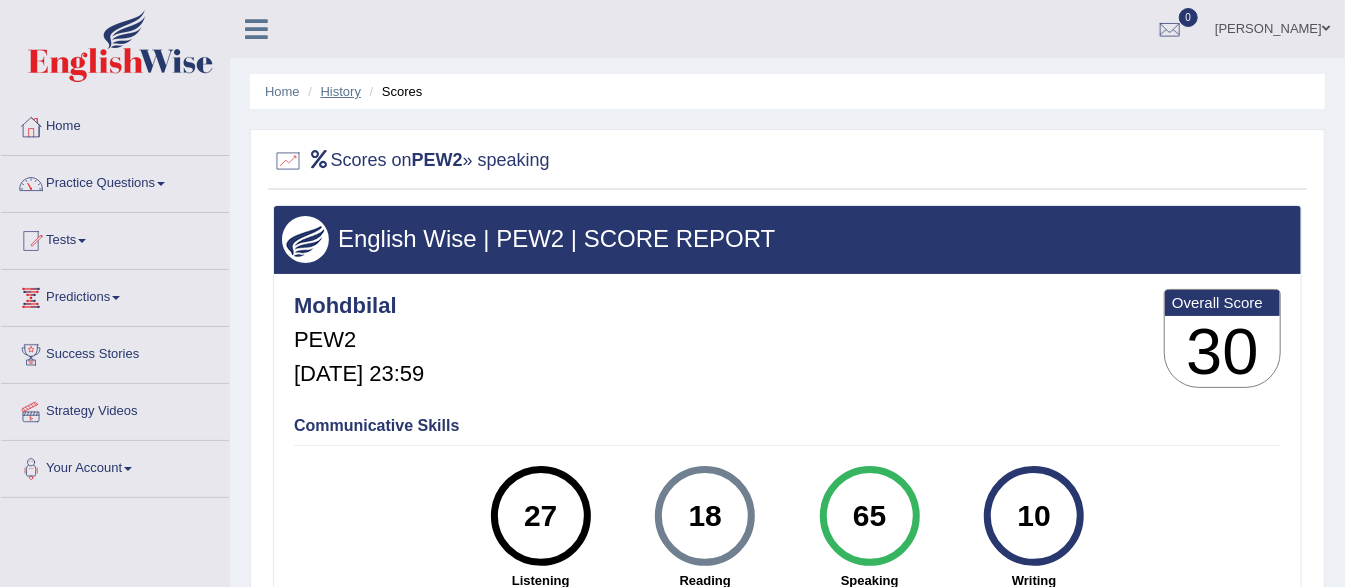 click on "History" at bounding box center (341, 91) 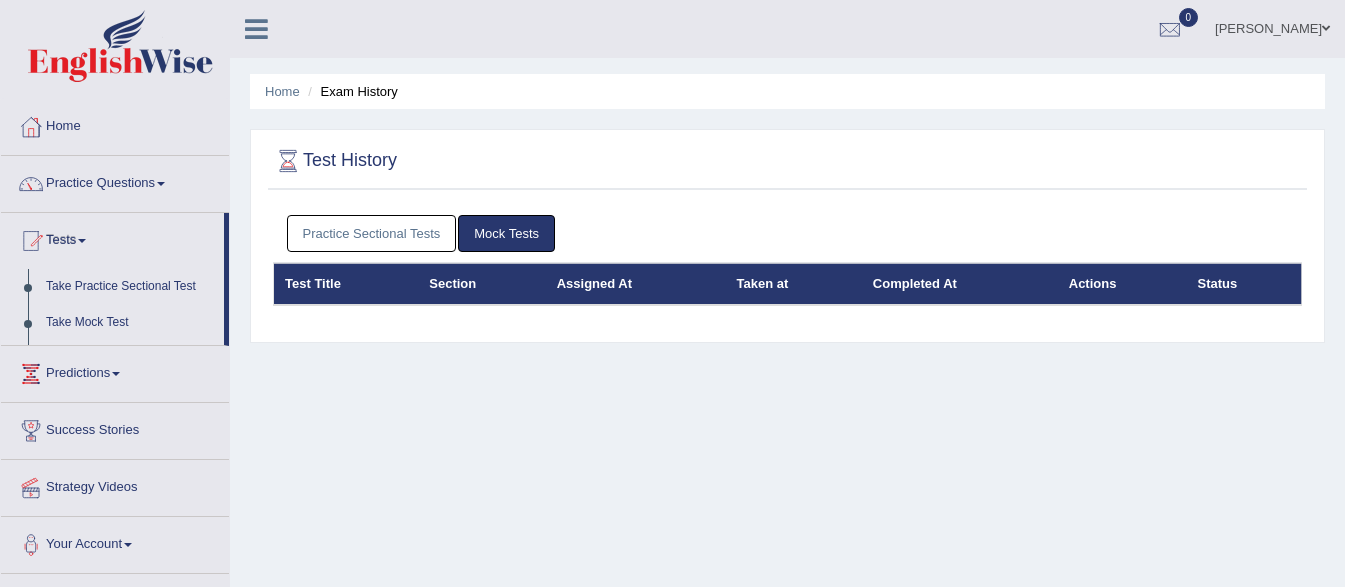 scroll, scrollTop: 0, scrollLeft: 0, axis: both 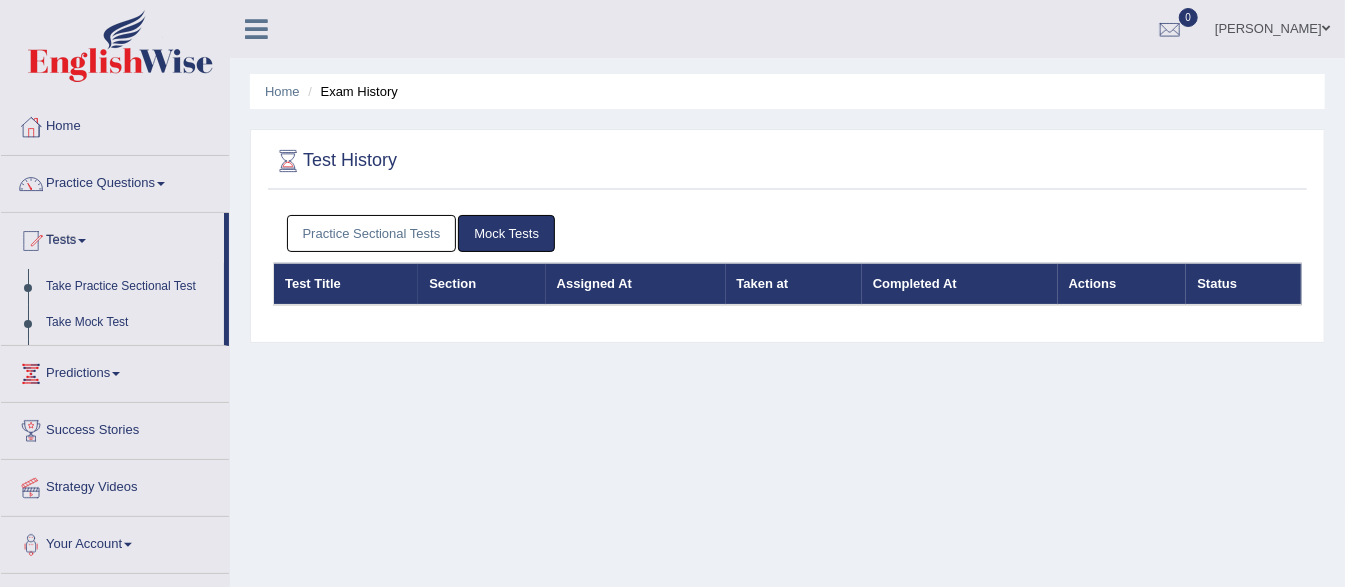 click on "Practice Sectional Tests" at bounding box center [372, 233] 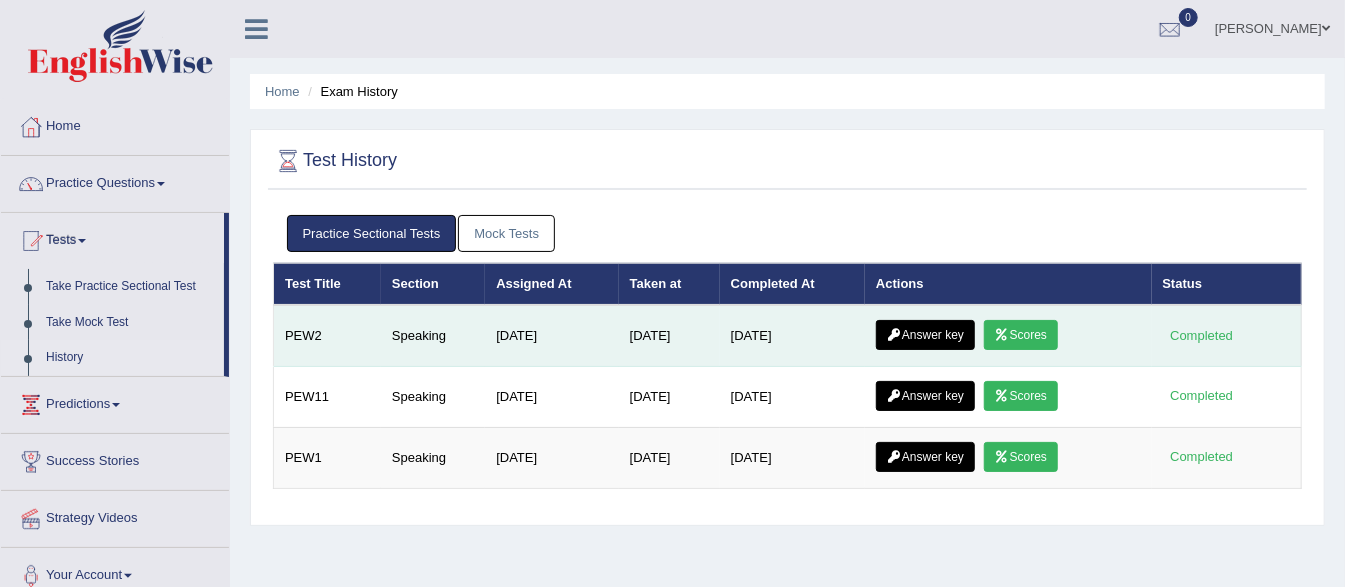 click on "Answer key" at bounding box center [925, 335] 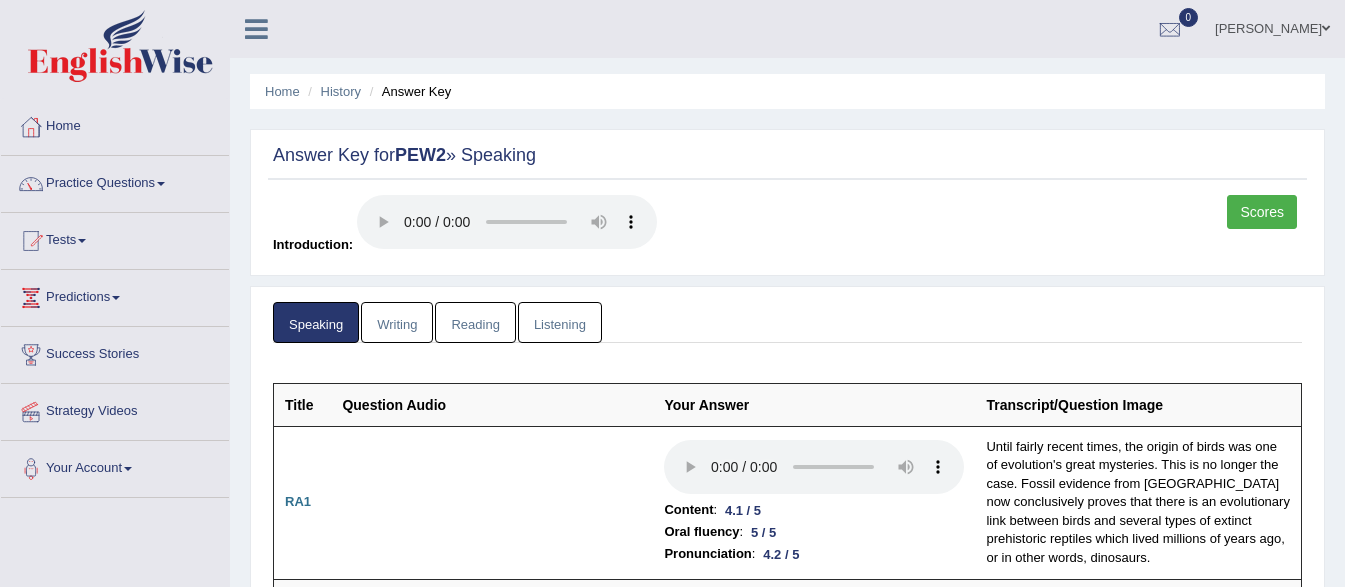 scroll, scrollTop: 0, scrollLeft: 0, axis: both 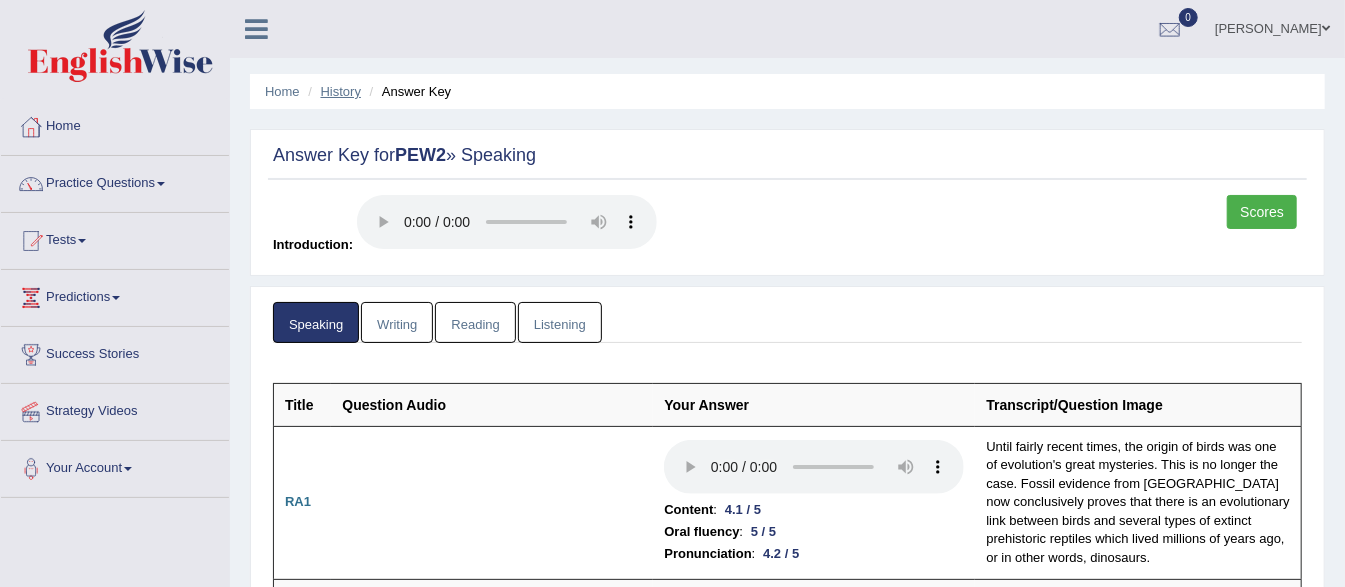 click on "History" at bounding box center (341, 91) 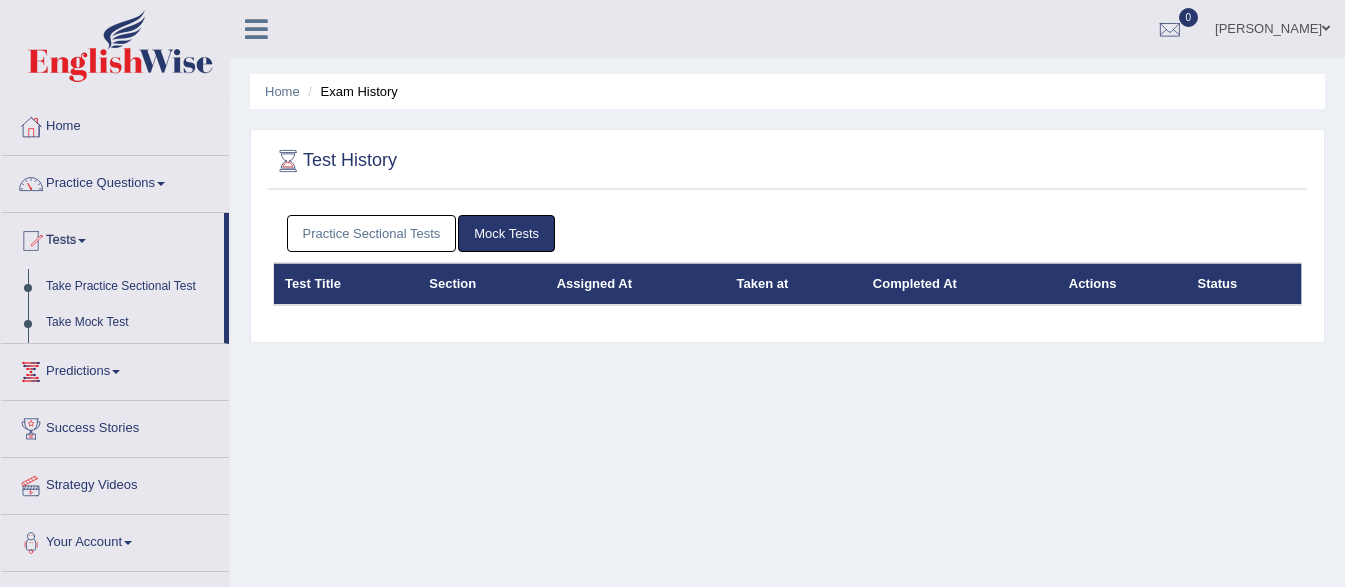 scroll, scrollTop: 0, scrollLeft: 0, axis: both 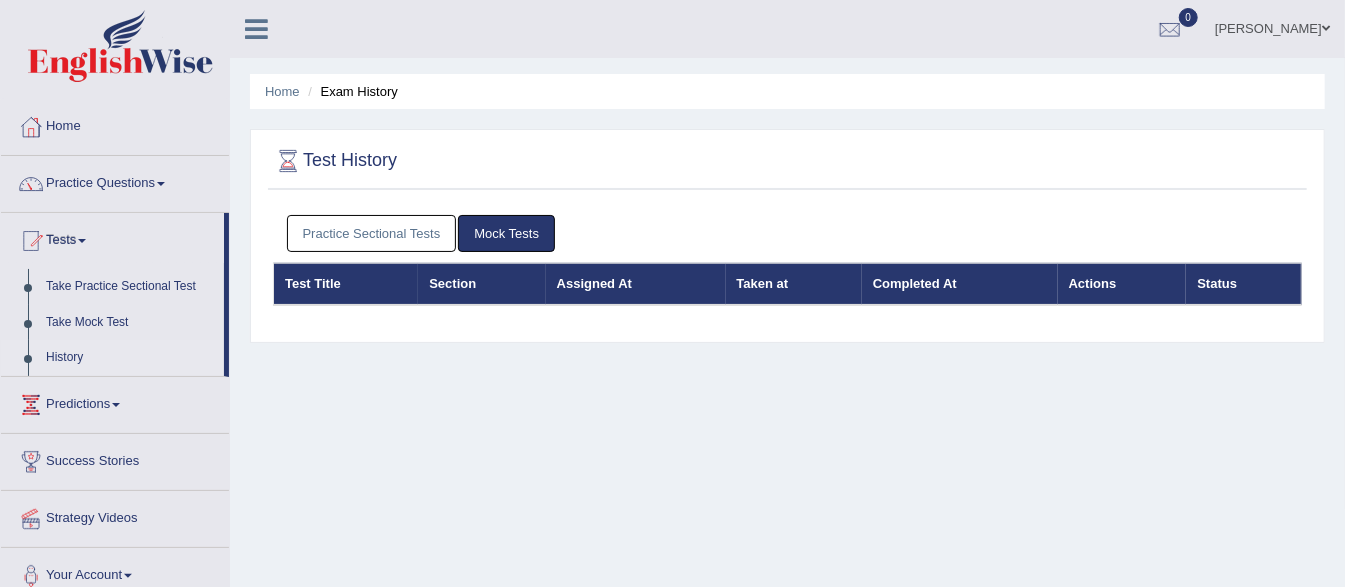 click on "Practice Sectional Tests" at bounding box center (372, 233) 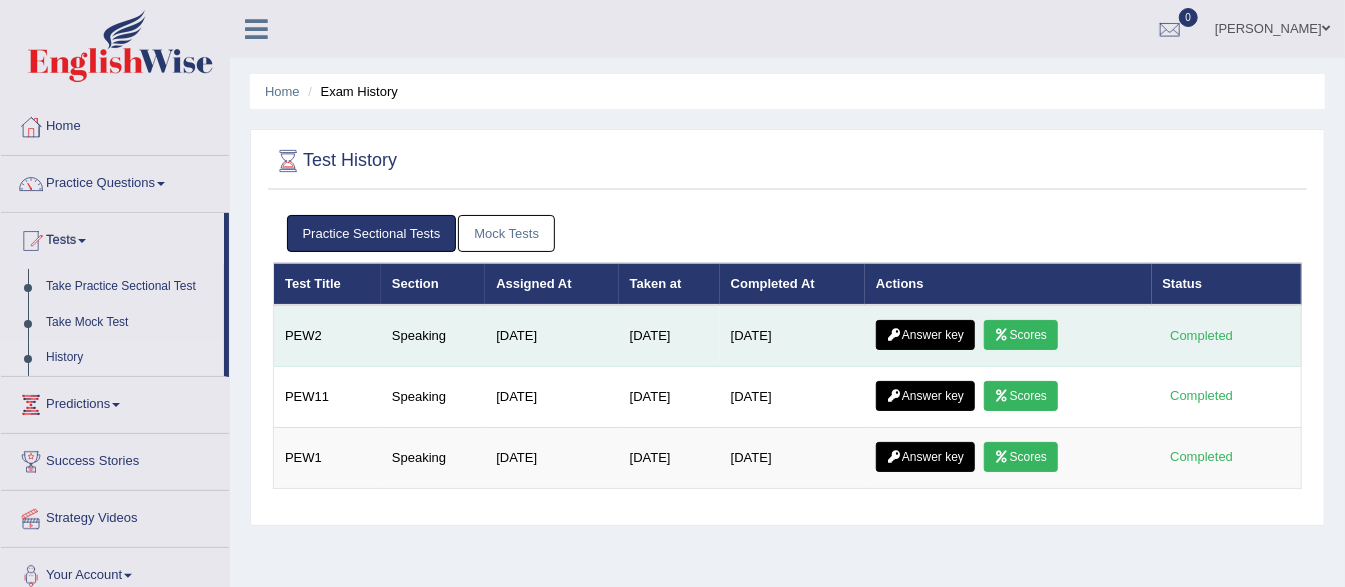 click on "Answer key" at bounding box center [925, 335] 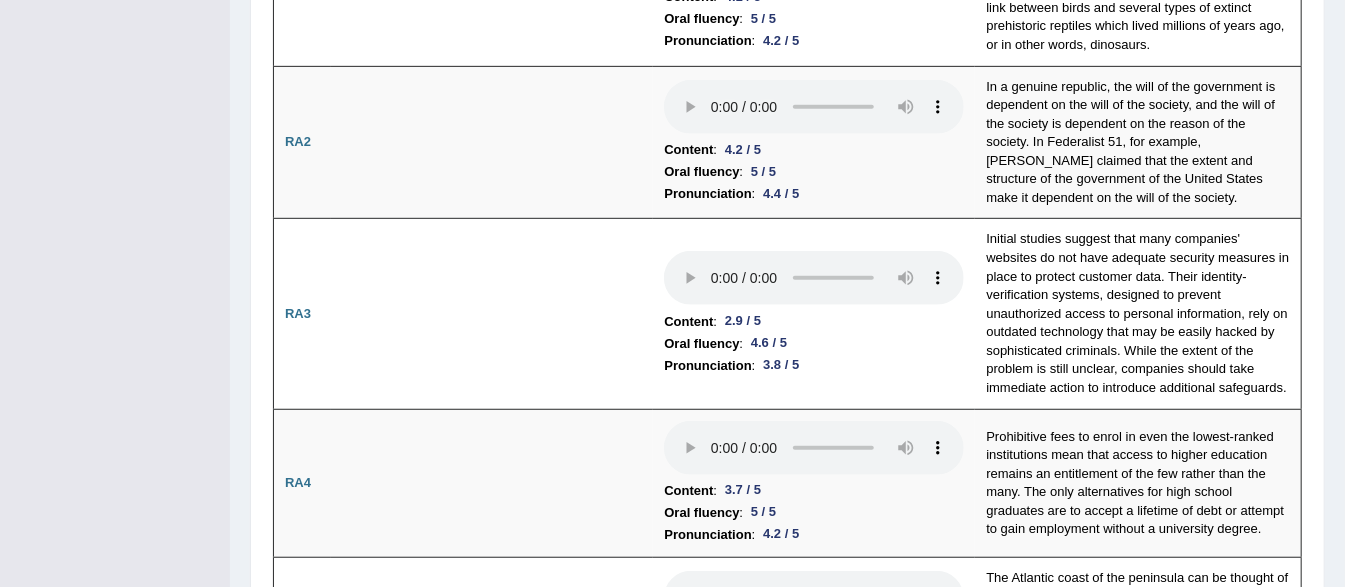 scroll, scrollTop: 0, scrollLeft: 0, axis: both 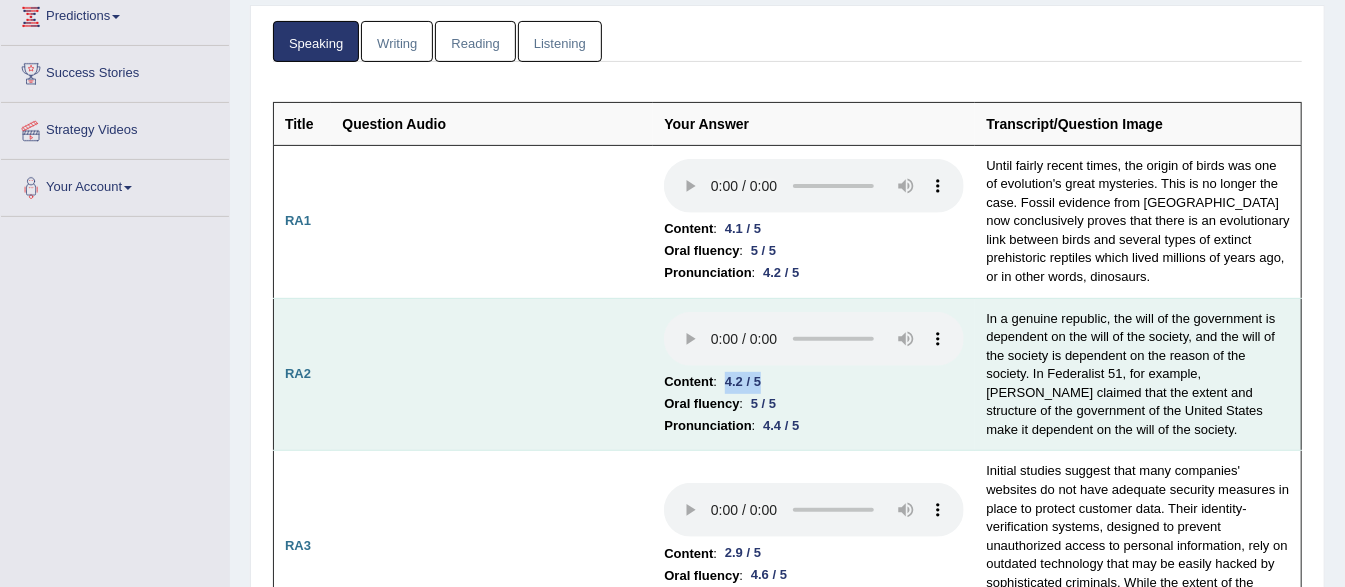 drag, startPoint x: 720, startPoint y: 381, endPoint x: 772, endPoint y: 378, distance: 52.086468 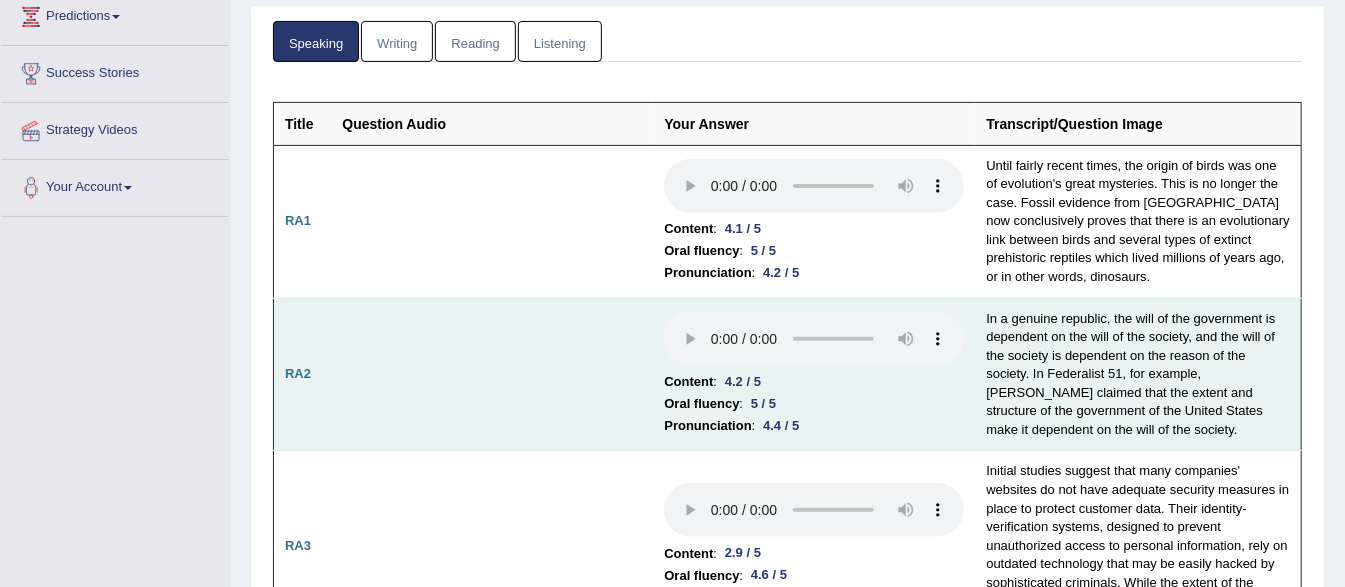 click on "Oral fluency" at bounding box center (701, 404) 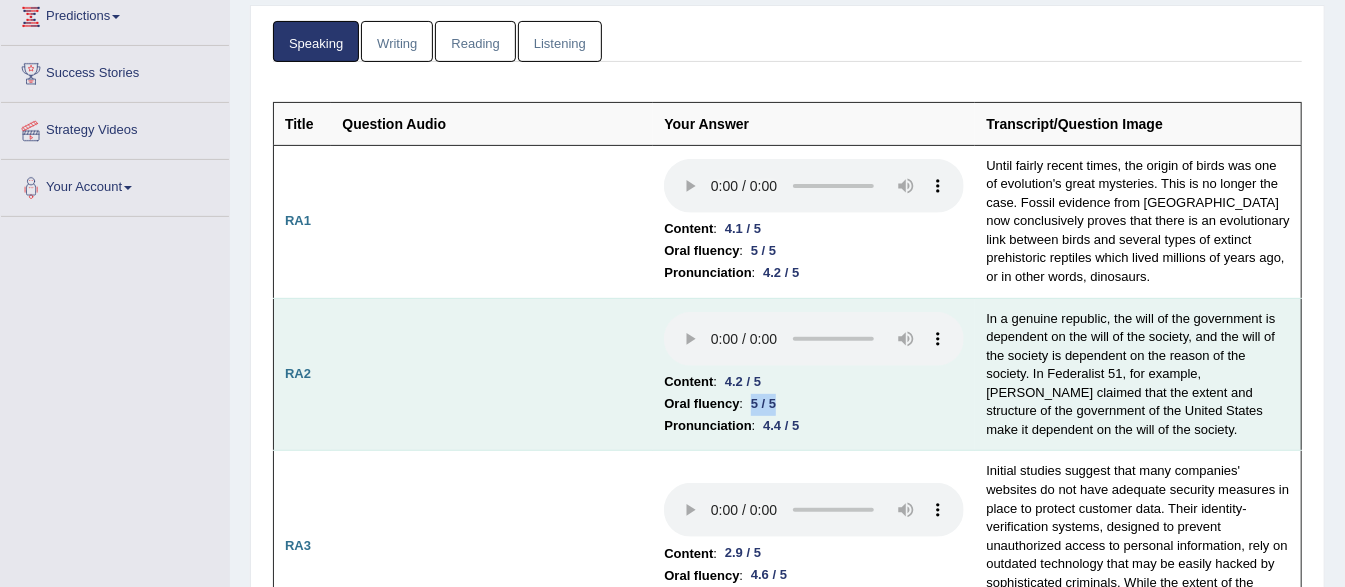 drag, startPoint x: 752, startPoint y: 401, endPoint x: 785, endPoint y: 401, distance: 33 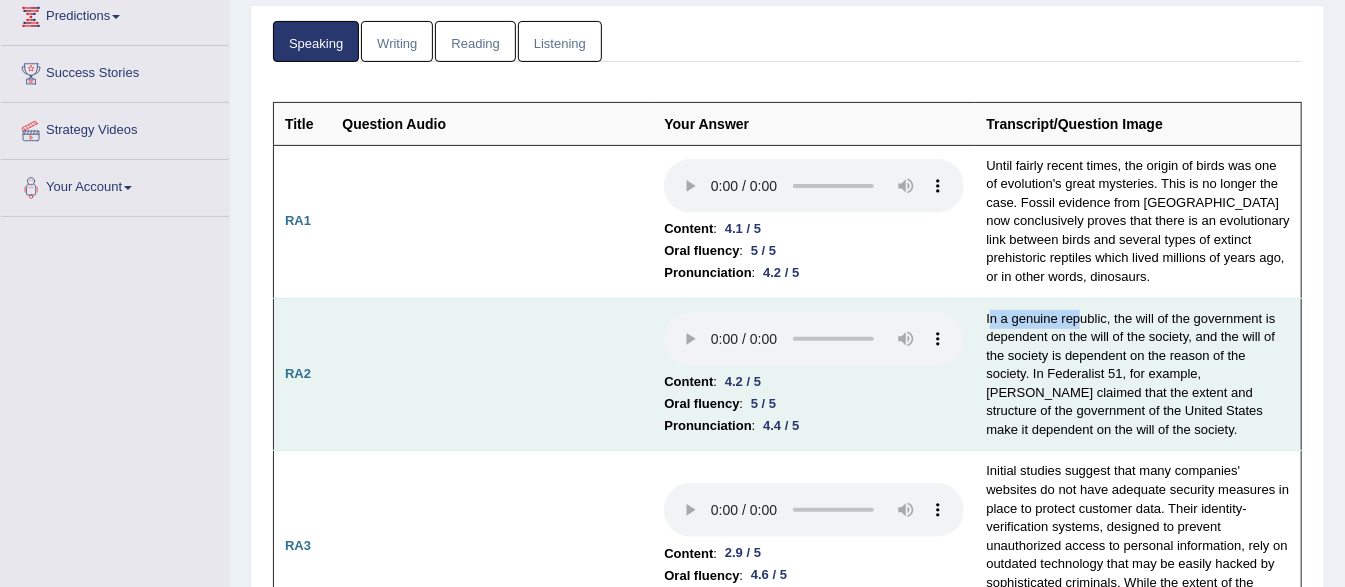 drag, startPoint x: 989, startPoint y: 319, endPoint x: 1083, endPoint y: 318, distance: 94.00532 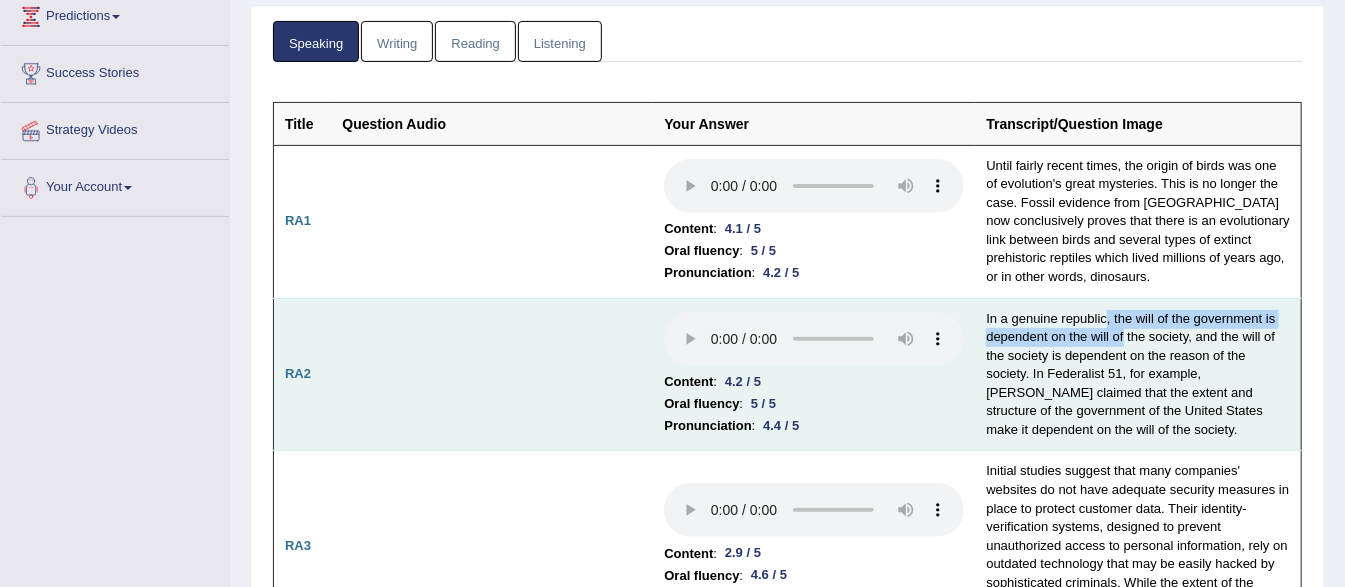 drag, startPoint x: 1112, startPoint y: 318, endPoint x: 1122, endPoint y: 343, distance: 26.925823 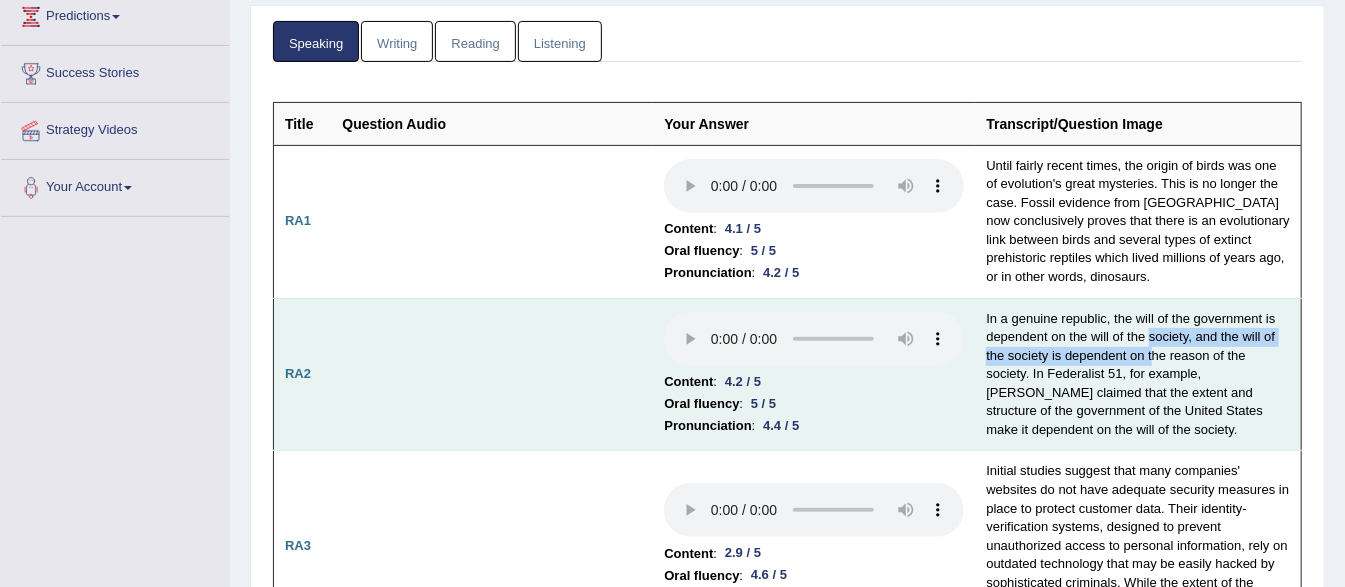 click on "In a genuine republic, the will of the government is dependent on the will of the society, and the will of the society is dependent on the reason of the society. In Federalist 51, for example, James Madison claimed that the extent and structure of the government of the United States make it dependent on the will of the society." at bounding box center (1138, 374) 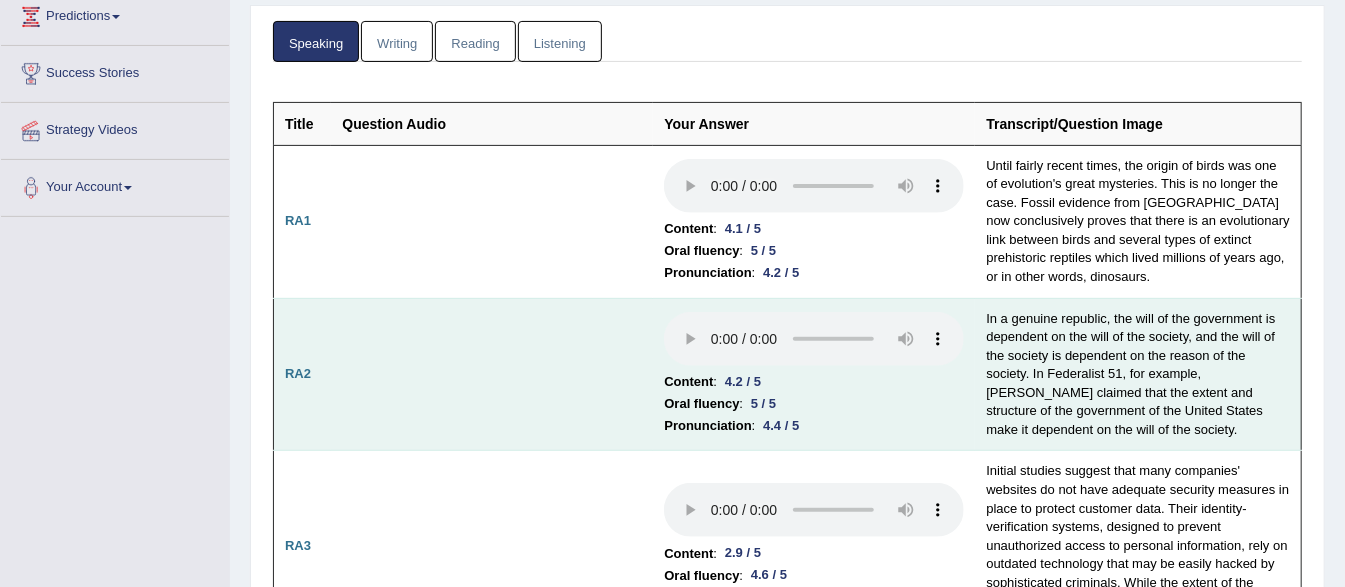 click on "In a genuine republic, the will of the government is dependent on the will of the society, and the will of the society is dependent on the reason of the society. In Federalist 51, for example, James Madison claimed that the extent and structure of the government of the United States make it dependent on the will of the society." at bounding box center (1138, 374) 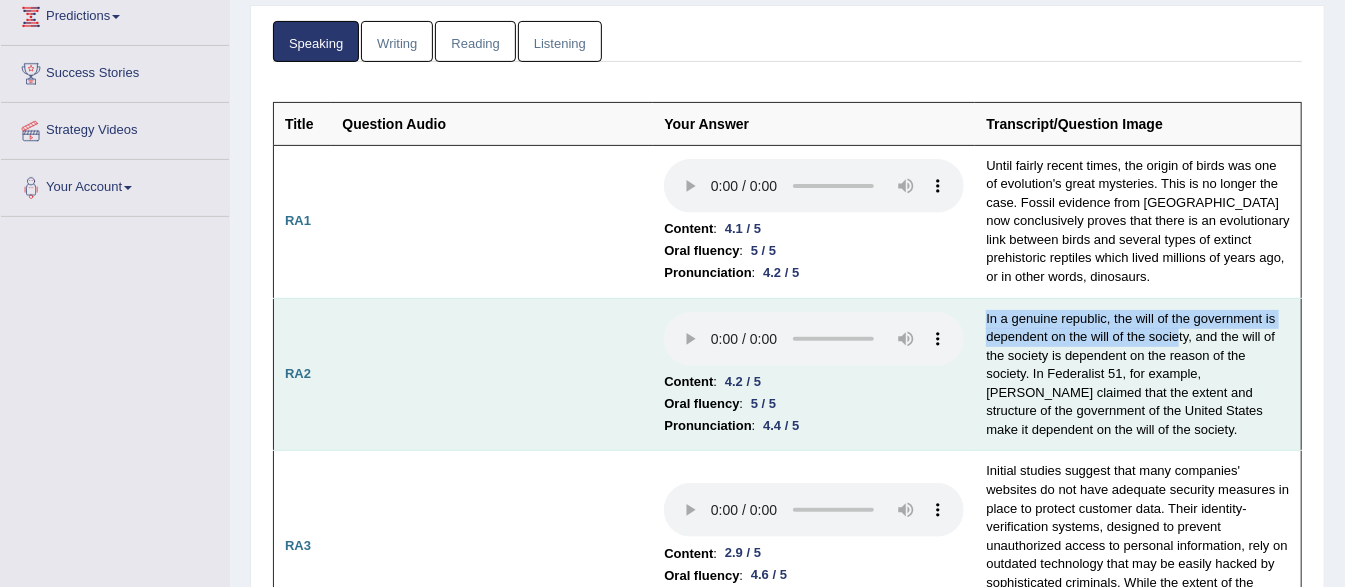 drag, startPoint x: 982, startPoint y: 315, endPoint x: 1176, endPoint y: 336, distance: 195.13329 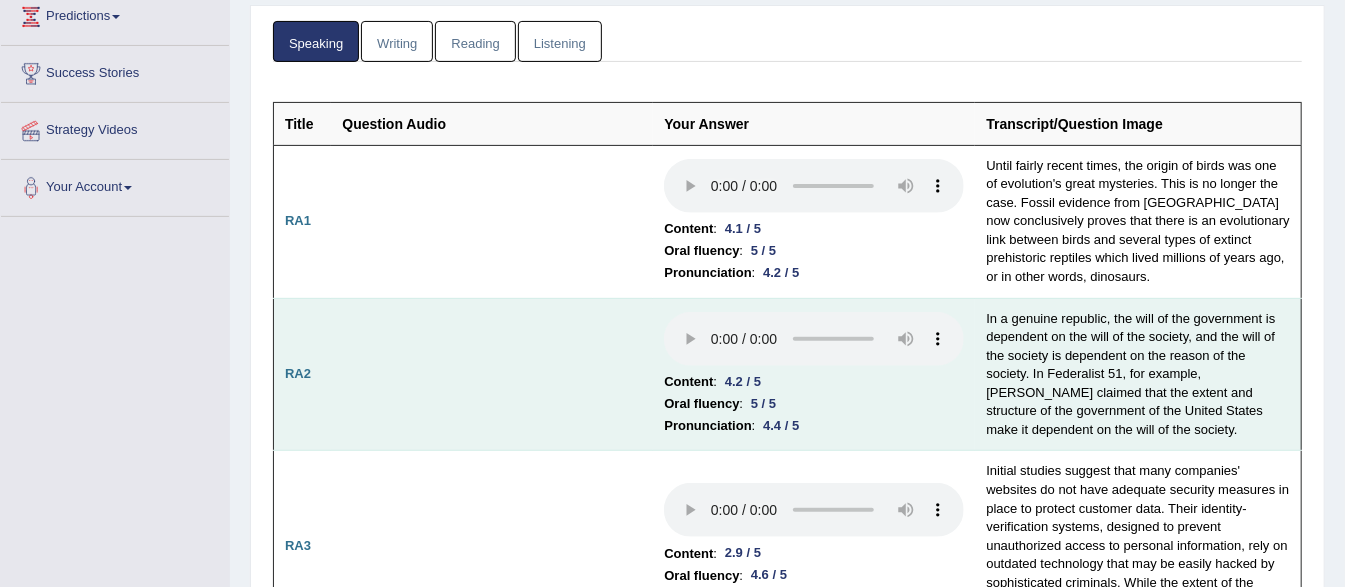click on "In a genuine republic, the will of the government is dependent on the will of the society, and the will of the society is dependent on the reason of the society. In Federalist 51, for example, James Madison claimed that the extent and structure of the government of the United States make it dependent on the will of the society." at bounding box center [1138, 374] 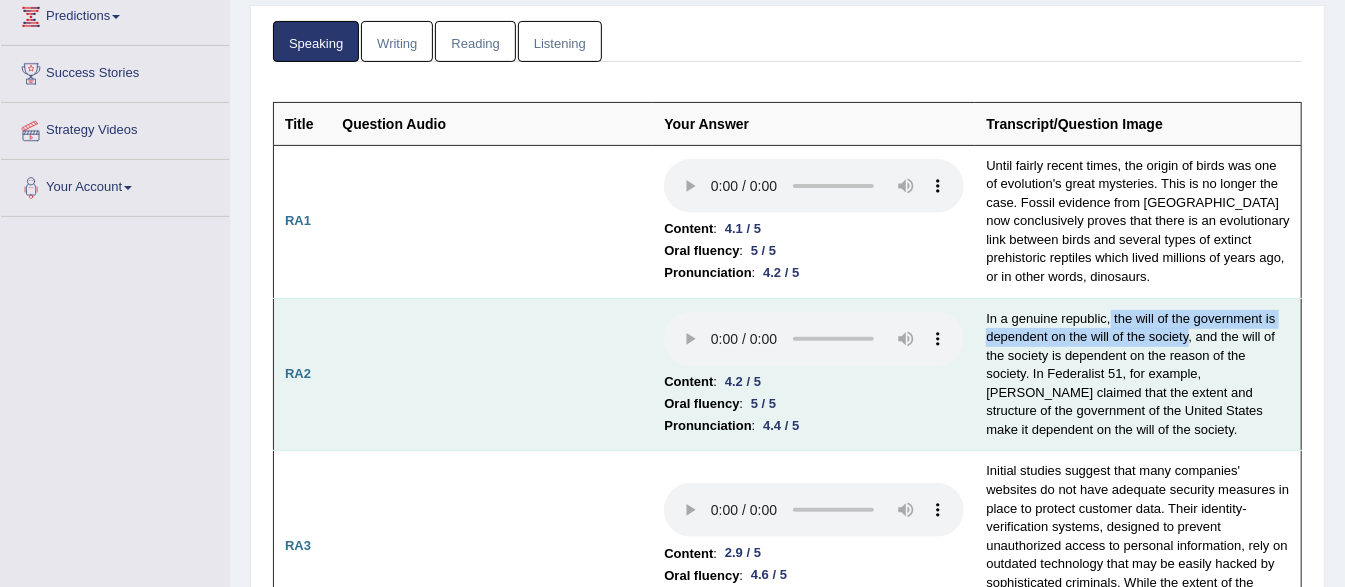 drag, startPoint x: 1110, startPoint y: 306, endPoint x: 1189, endPoint y: 329, distance: 82.28001 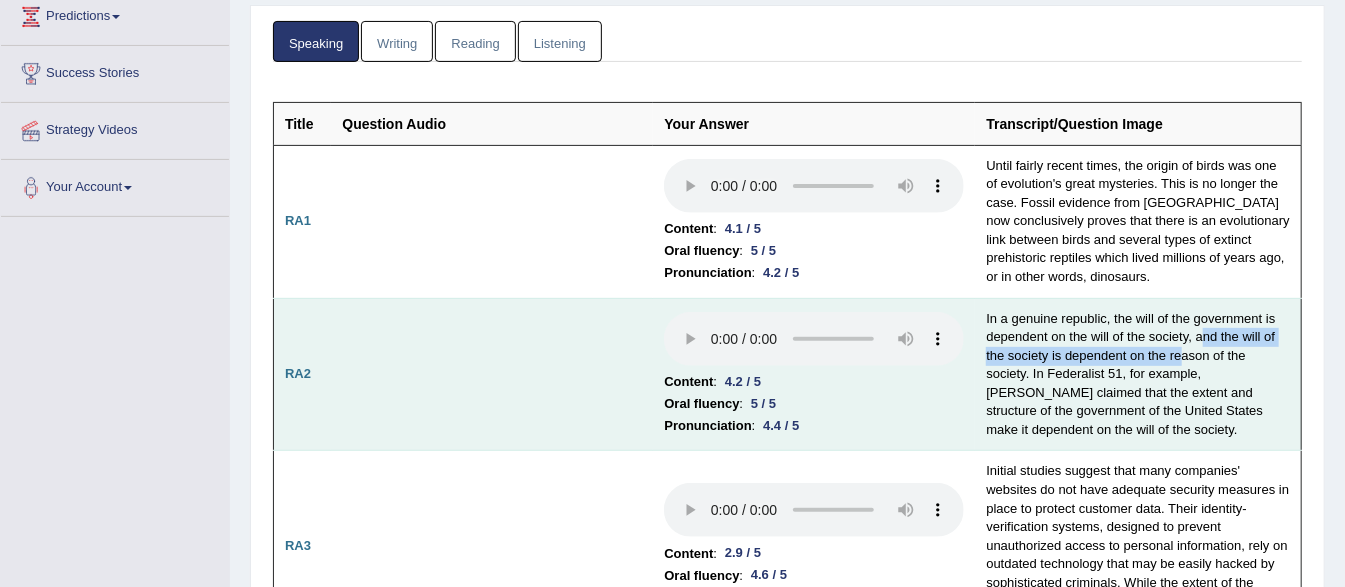 drag, startPoint x: 1221, startPoint y: 346, endPoint x: 1182, endPoint y: 349, distance: 39.115215 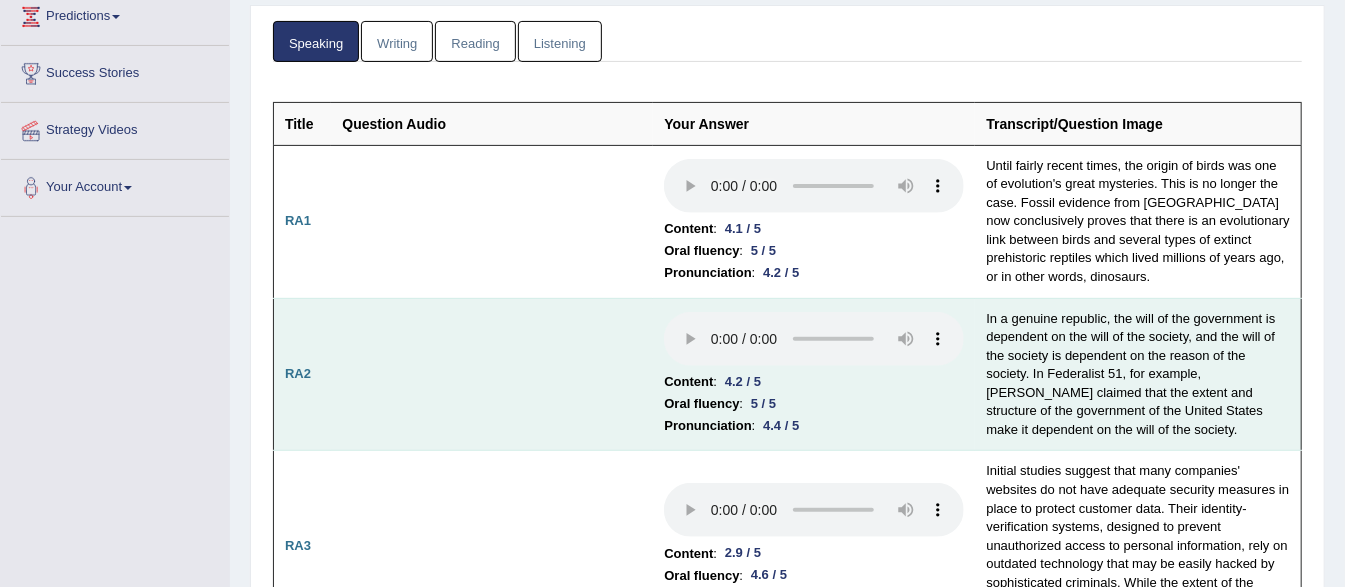 click on "In a genuine republic, the will of the government is dependent on the will of the society, and the will of the society is dependent on the reason of the society. In Federalist 51, for example, James Madison claimed that the extent and structure of the government of the United States make it dependent on the will of the society." at bounding box center (1138, 374) 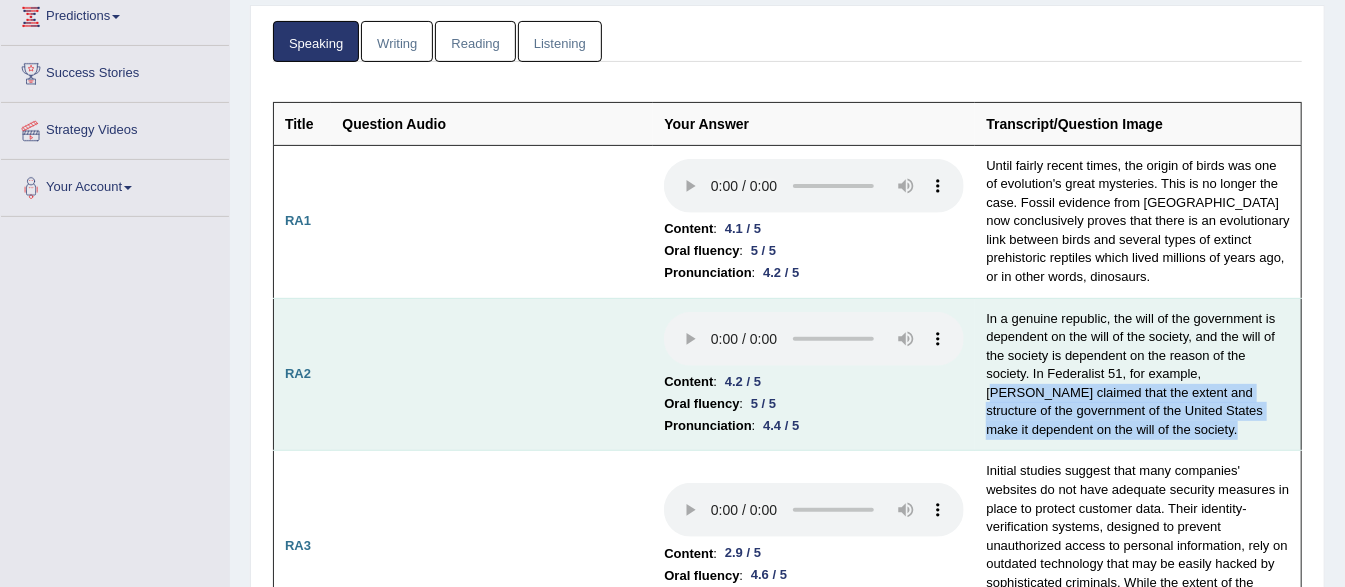 drag, startPoint x: 1216, startPoint y: 370, endPoint x: 1134, endPoint y: 427, distance: 99.86491 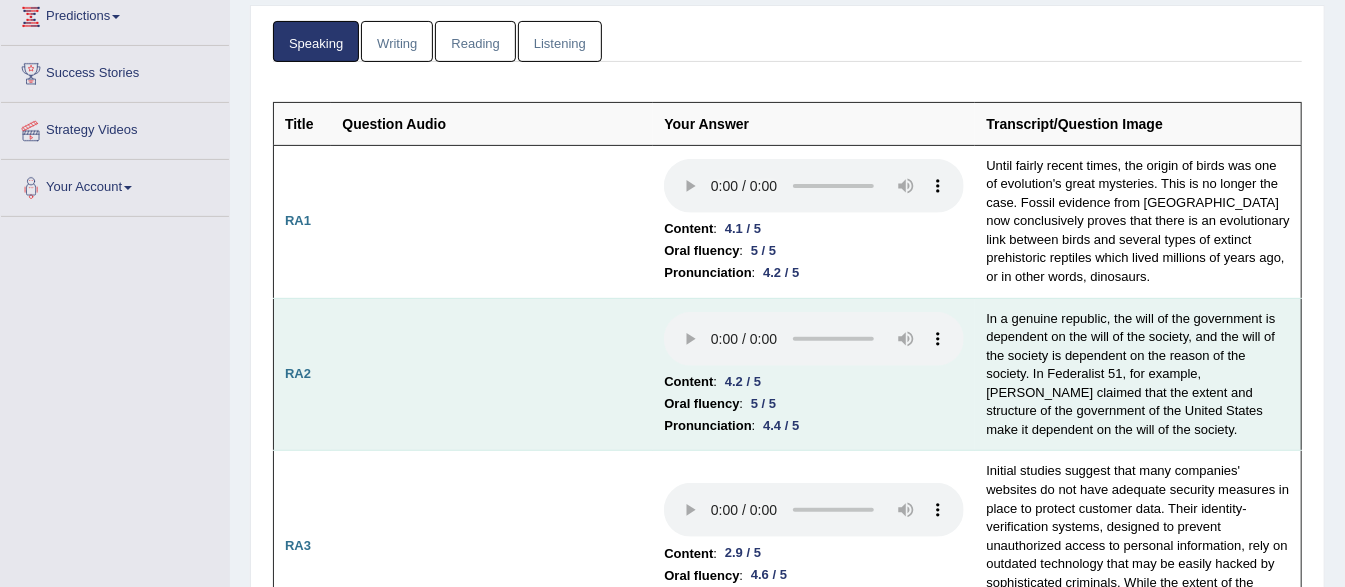 click on "Content  :  4.2 / 5
Oral fluency  :  5 / 5
Pronunciation  :  4.4 / 5" at bounding box center [814, 374] 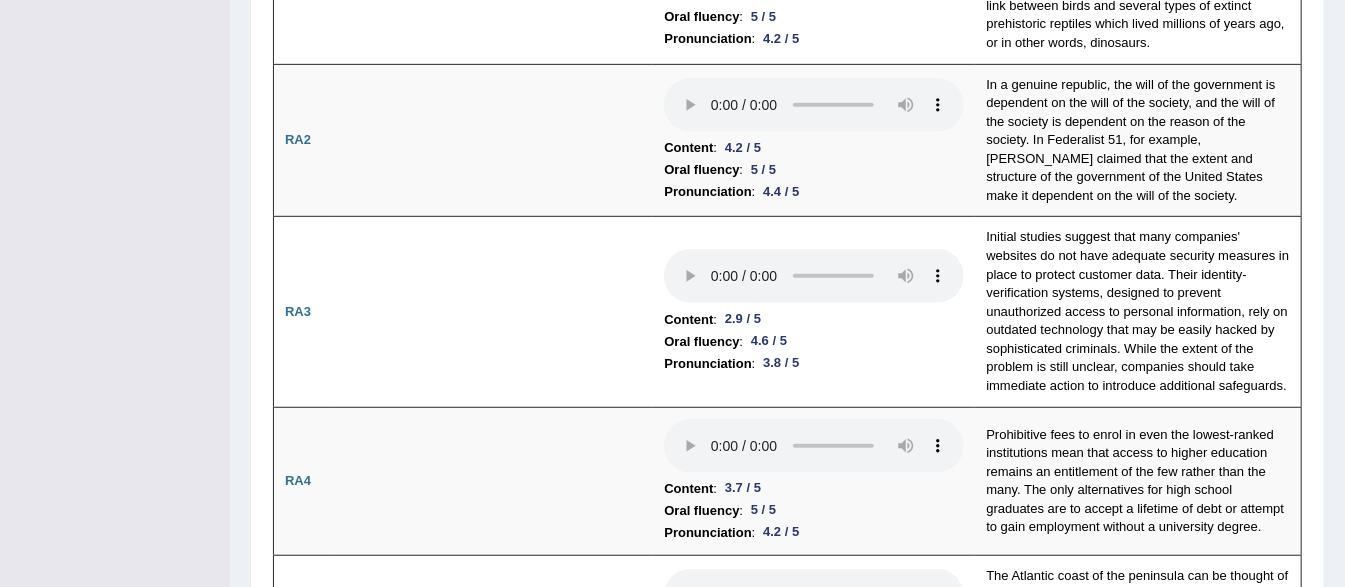 scroll, scrollTop: 524, scrollLeft: 0, axis: vertical 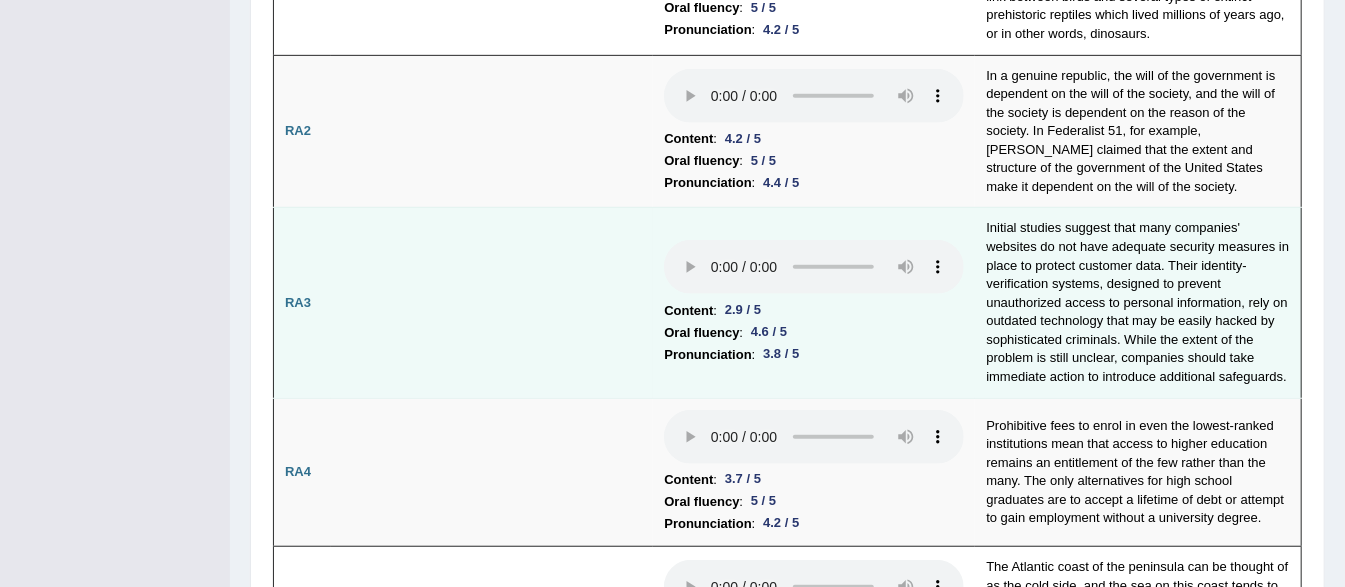 click on "Initial studies suggest that many companies' websites do not have adequate security measures in place to protect customer data. Their identity-verification systems, designed to prevent unauthorized access to personal information, rely on outdated technology that may be easily hacked by sophisticated criminals. While the extent of the problem is still unclear, companies should take immediate action to introduce additional safeguards." at bounding box center (1138, 303) 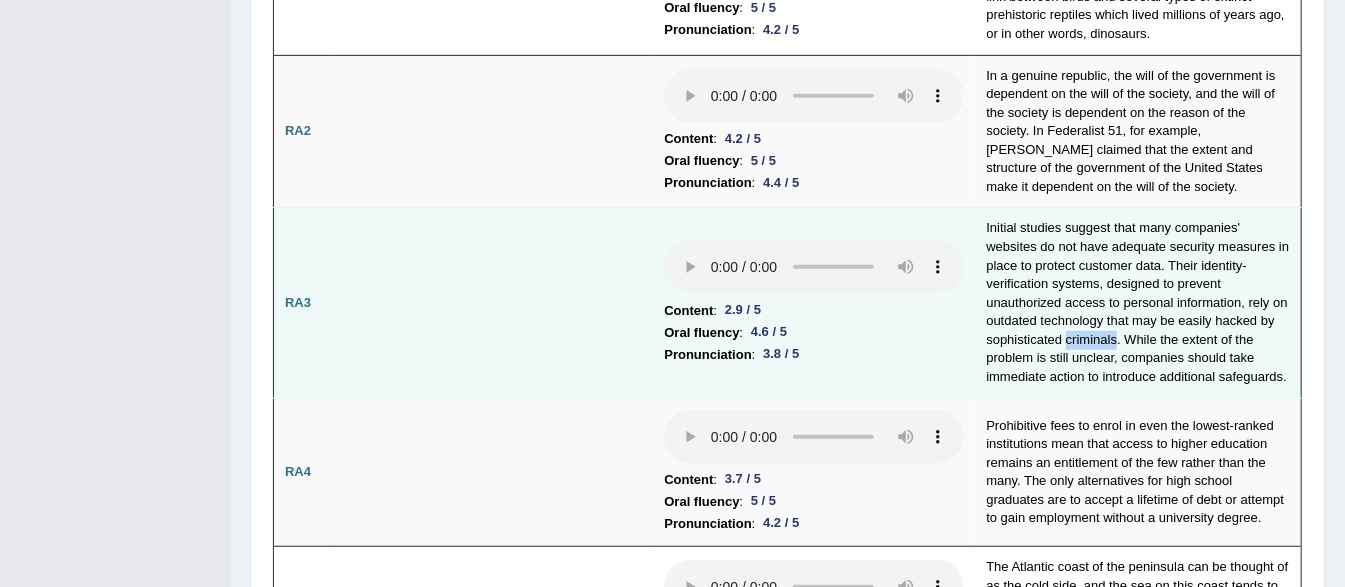 click on "Initial studies suggest that many companies' websites do not have adequate security measures in place to protect customer data. Their identity-verification systems, designed to prevent unauthorized access to personal information, rely on outdated technology that may be easily hacked by sophisticated criminals. While the extent of the problem is still unclear, companies should take immediate action to introduce additional safeguards." at bounding box center (1138, 303) 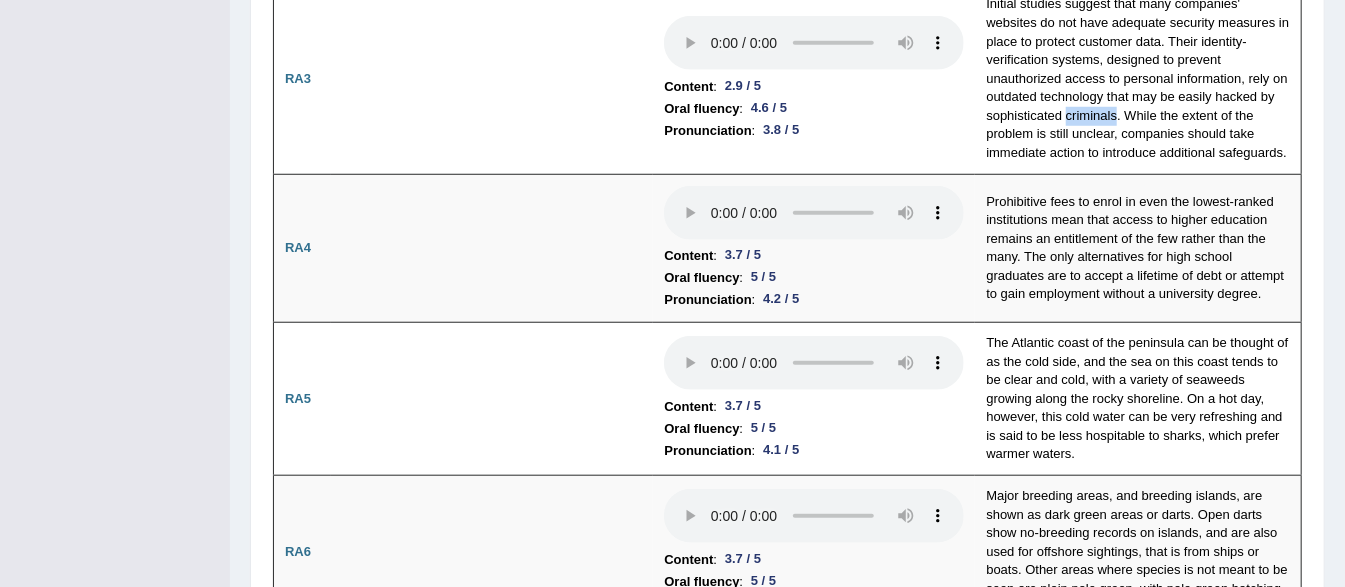 scroll, scrollTop: 757, scrollLeft: 0, axis: vertical 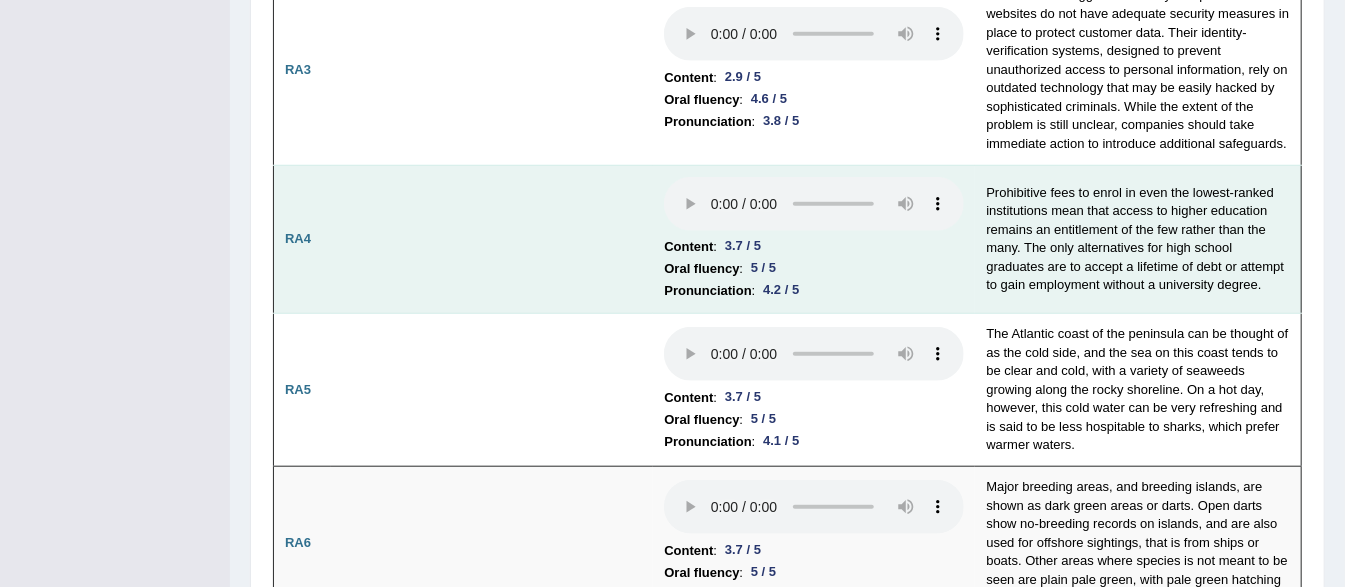 click on "Prohibitive fees to enrol in even the lowest-ranked institutions mean that access to higher education remains an entitlement of the few rather than the many. The only alternatives for high school graduates are to accept a lifetime of debt or attempt to gain employment without a university degree." at bounding box center [1138, 239] 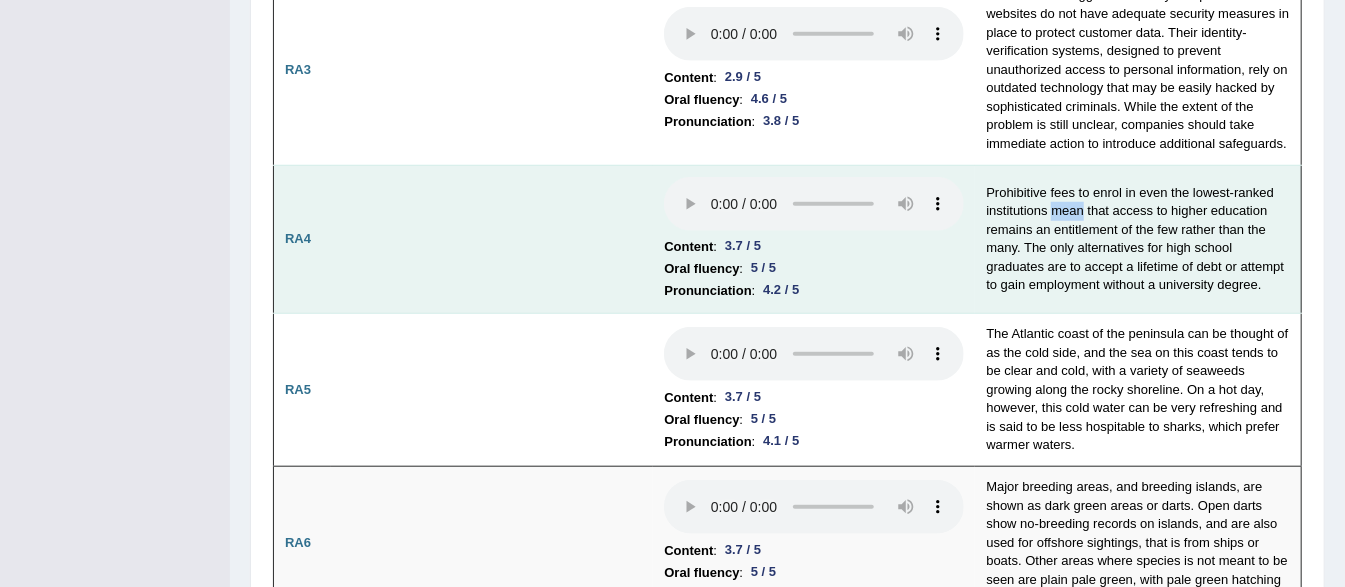 drag, startPoint x: 1084, startPoint y: 205, endPoint x: 1051, endPoint y: 204, distance: 33.01515 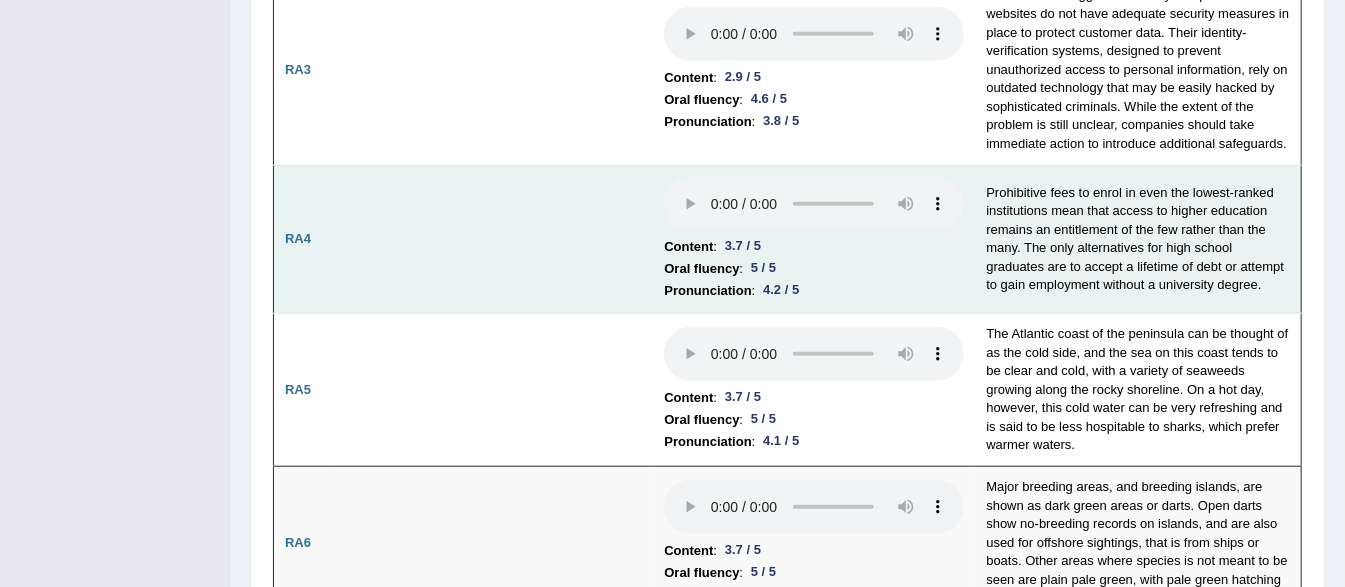 click on "Prohibitive fees to enrol in even the lowest-ranked institutions mean that access to higher education remains an entitlement of the few rather than the many. The only alternatives for high school graduates are to accept a lifetime of debt or attempt to gain employment without a university degree." at bounding box center [1138, 239] 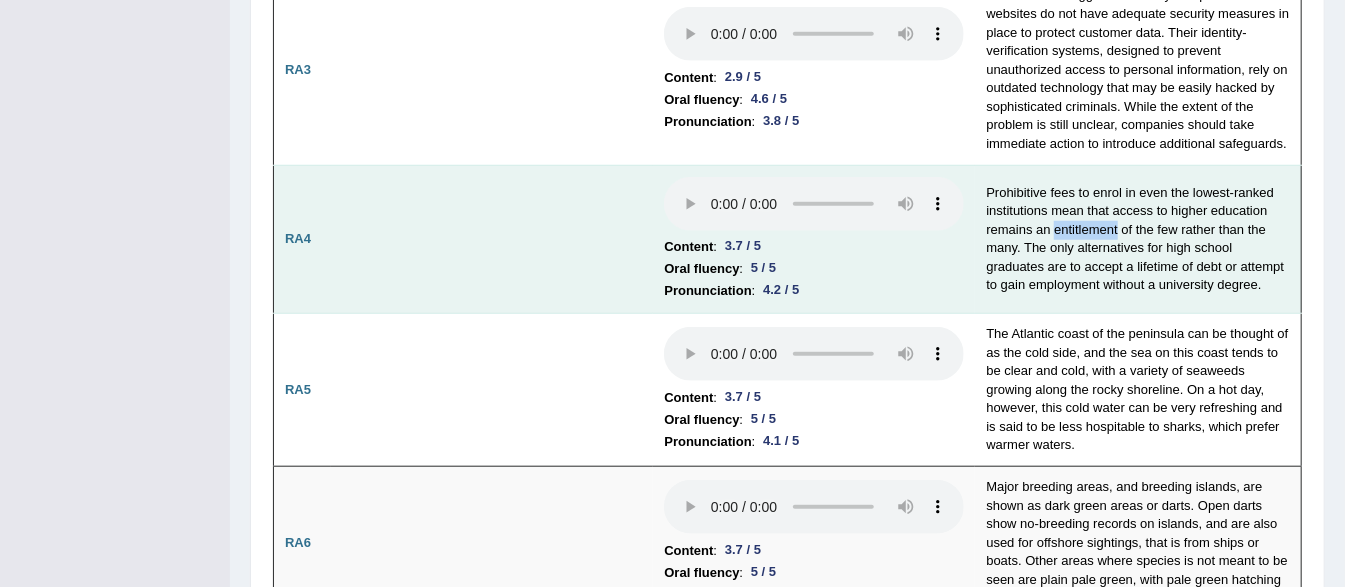 click on "Prohibitive fees to enrol in even the lowest-ranked institutions mean that access to higher education remains an entitlement of the few rather than the many. The only alternatives for high school graduates are to accept a lifetime of debt or attempt to gain employment without a university degree." at bounding box center [1138, 239] 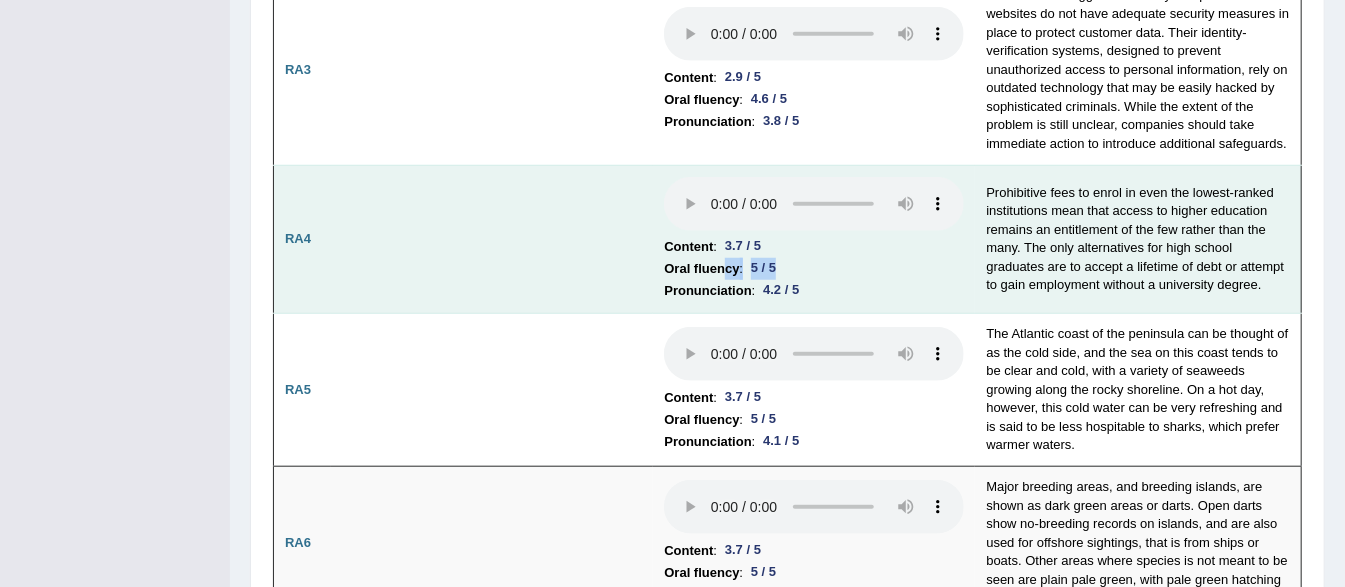 drag, startPoint x: 741, startPoint y: 265, endPoint x: 799, endPoint y: 260, distance: 58.21512 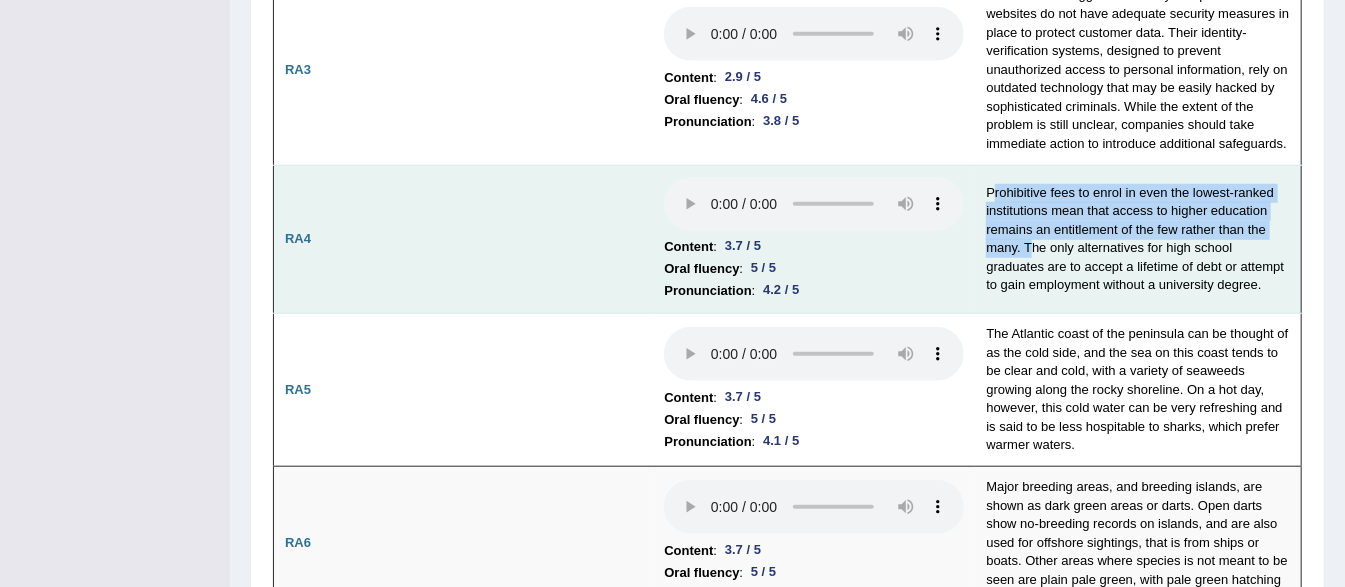 drag, startPoint x: 994, startPoint y: 194, endPoint x: 1029, endPoint y: 239, distance: 57.00877 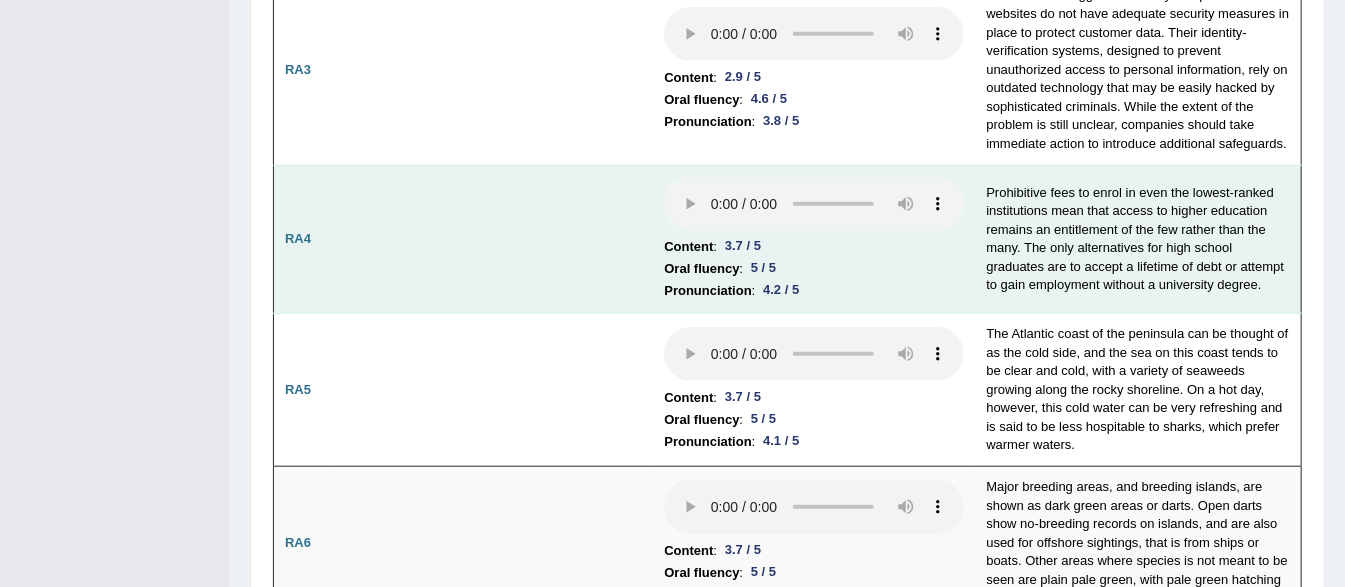 click on "Prohibitive fees to enrol in even the lowest-ranked institutions mean that access to higher education remains an entitlement of the few rather than the many. The only alternatives for high school graduates are to accept a lifetime of debt or attempt to gain employment without a university degree." at bounding box center (1138, 239) 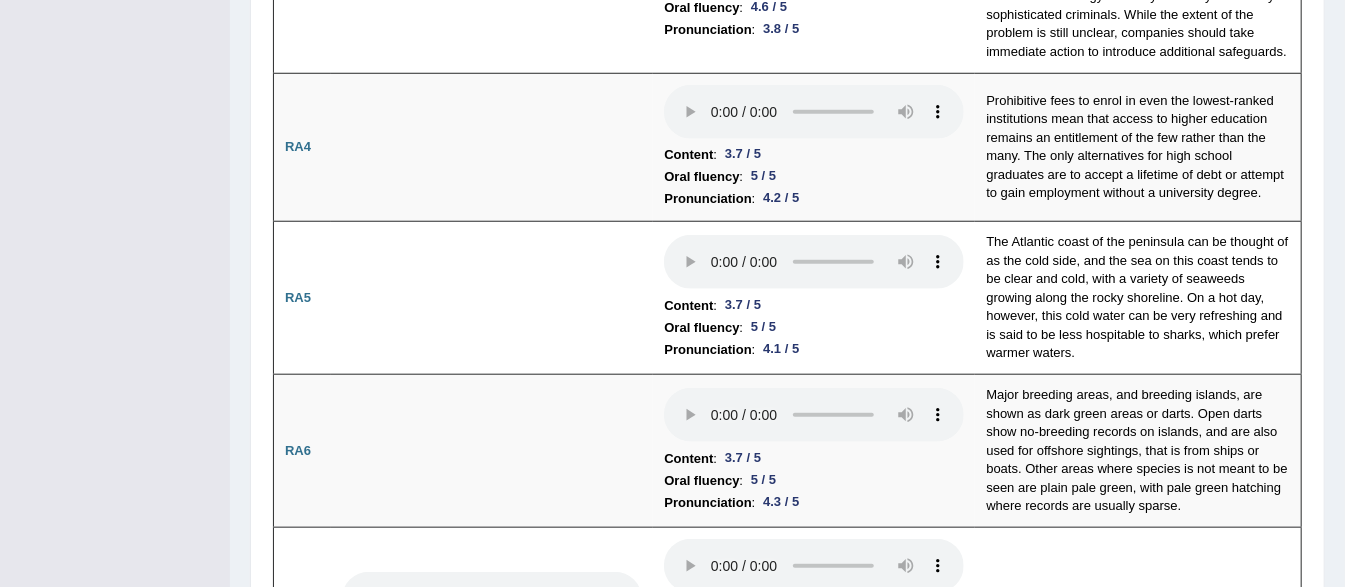 scroll, scrollTop: 884, scrollLeft: 0, axis: vertical 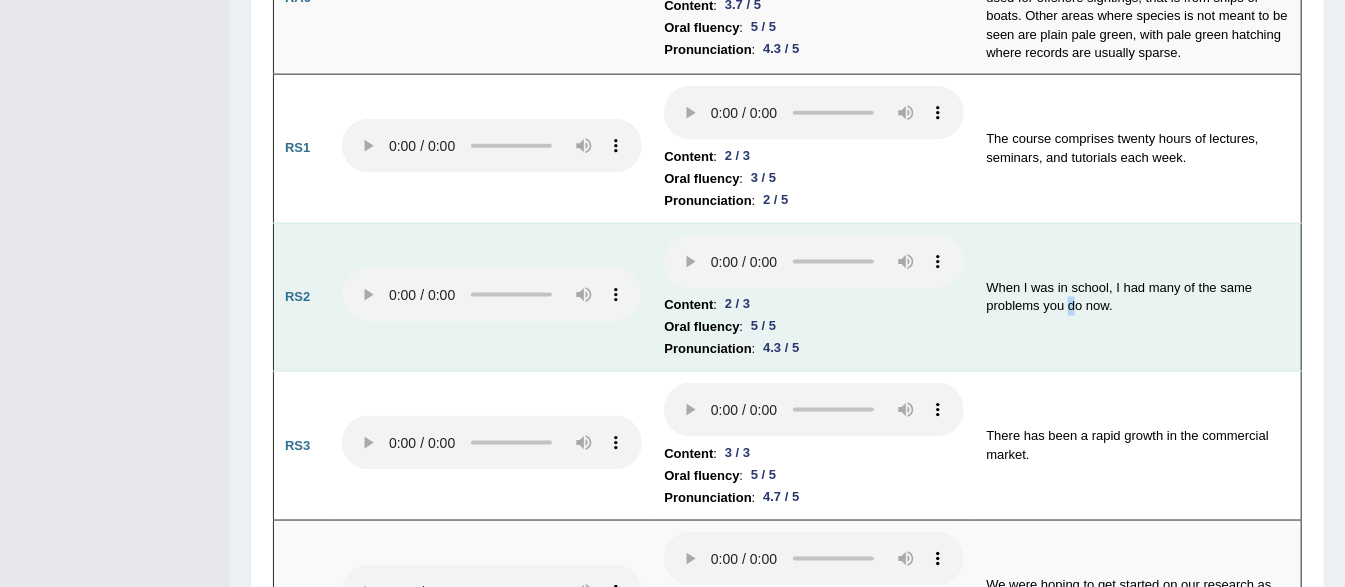 drag, startPoint x: 1068, startPoint y: 301, endPoint x: 1100, endPoint y: 297, distance: 32.24903 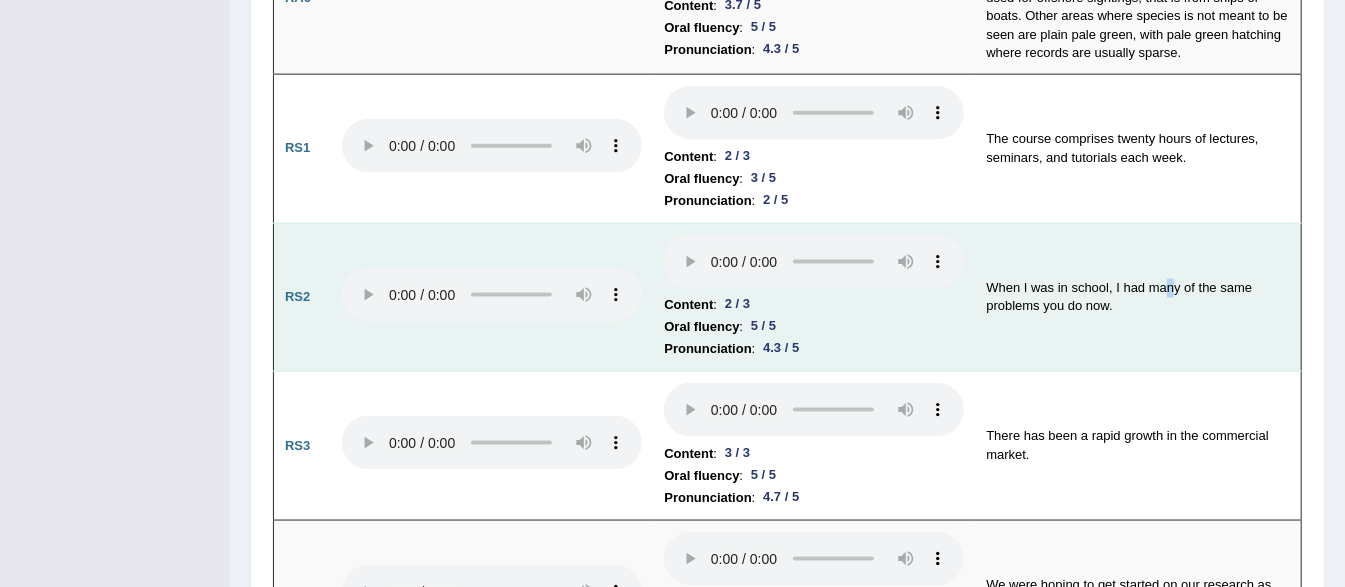 drag, startPoint x: 1175, startPoint y: 271, endPoint x: 1206, endPoint y: 273, distance: 31.06445 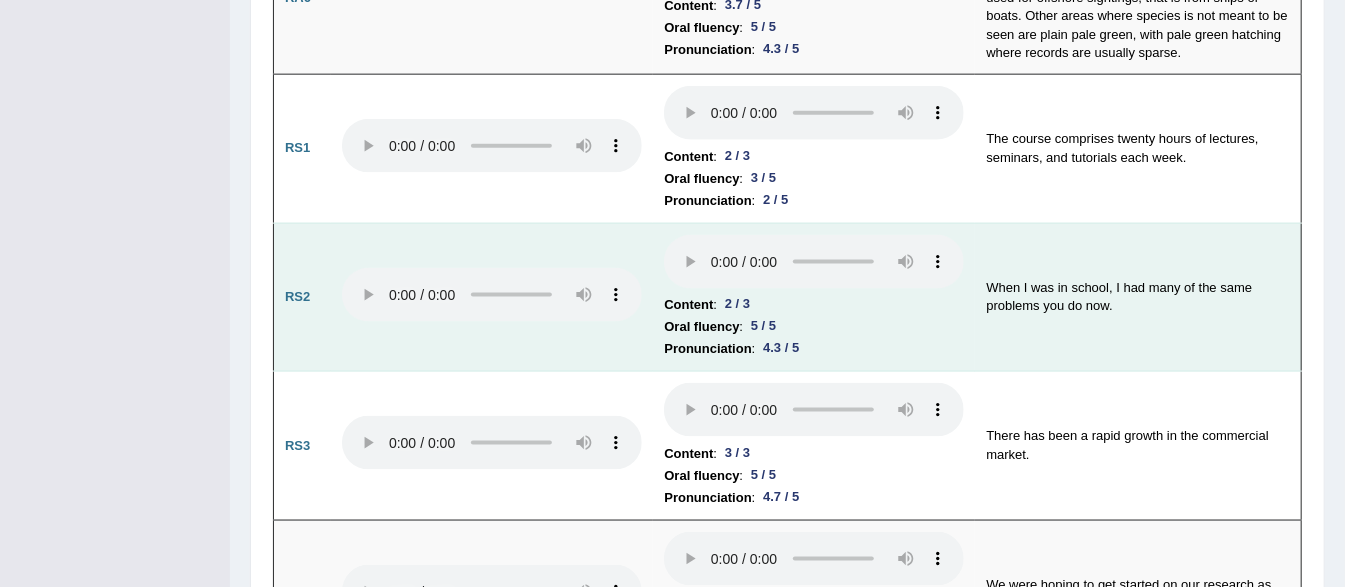 click on "Content  :  2 / 3" at bounding box center [814, 305] 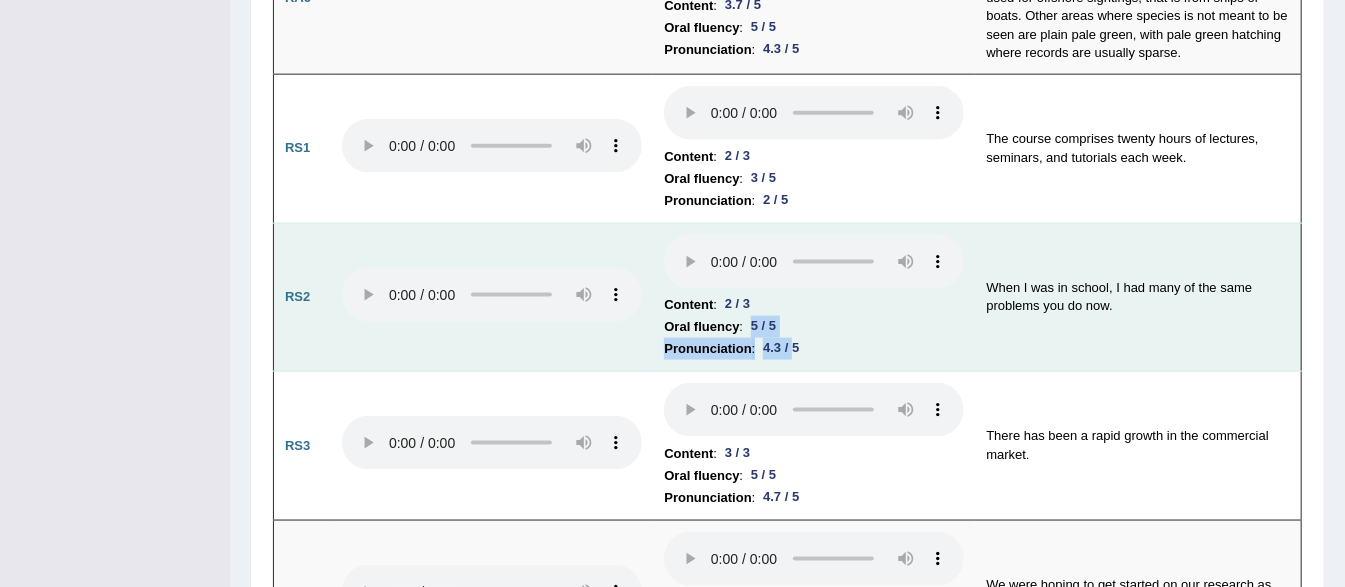 drag, startPoint x: 755, startPoint y: 320, endPoint x: 803, endPoint y: 345, distance: 54.120235 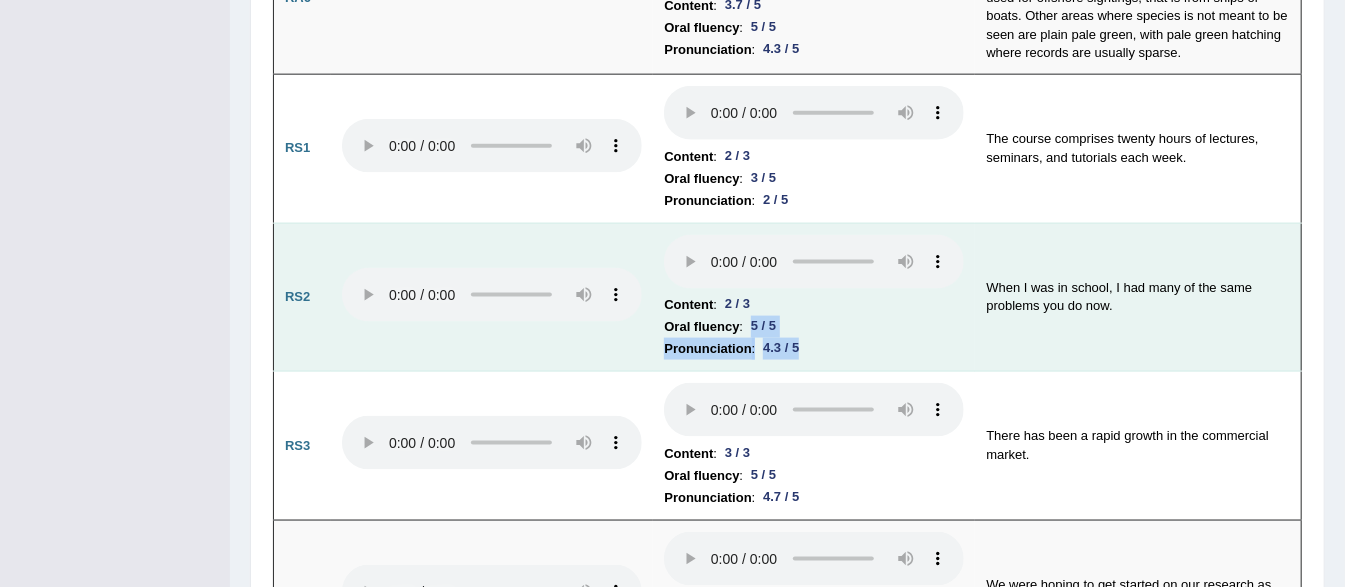 click on "Oral fluency  :  5 / 5" at bounding box center (814, 327) 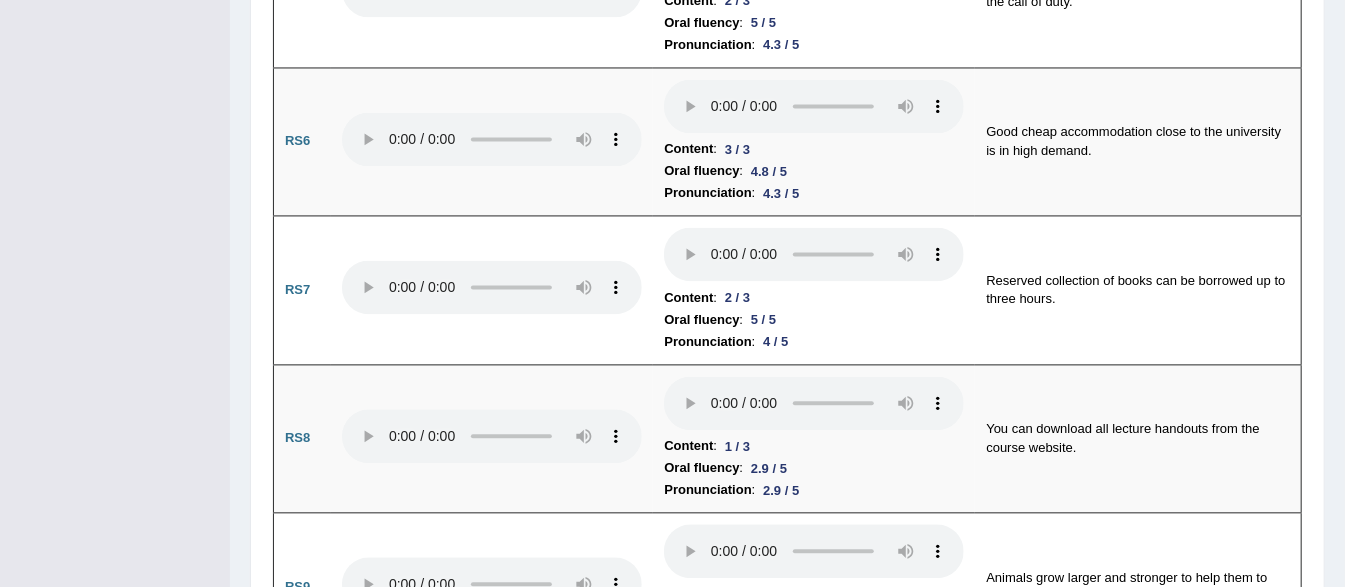 scroll, scrollTop: 2132, scrollLeft: 0, axis: vertical 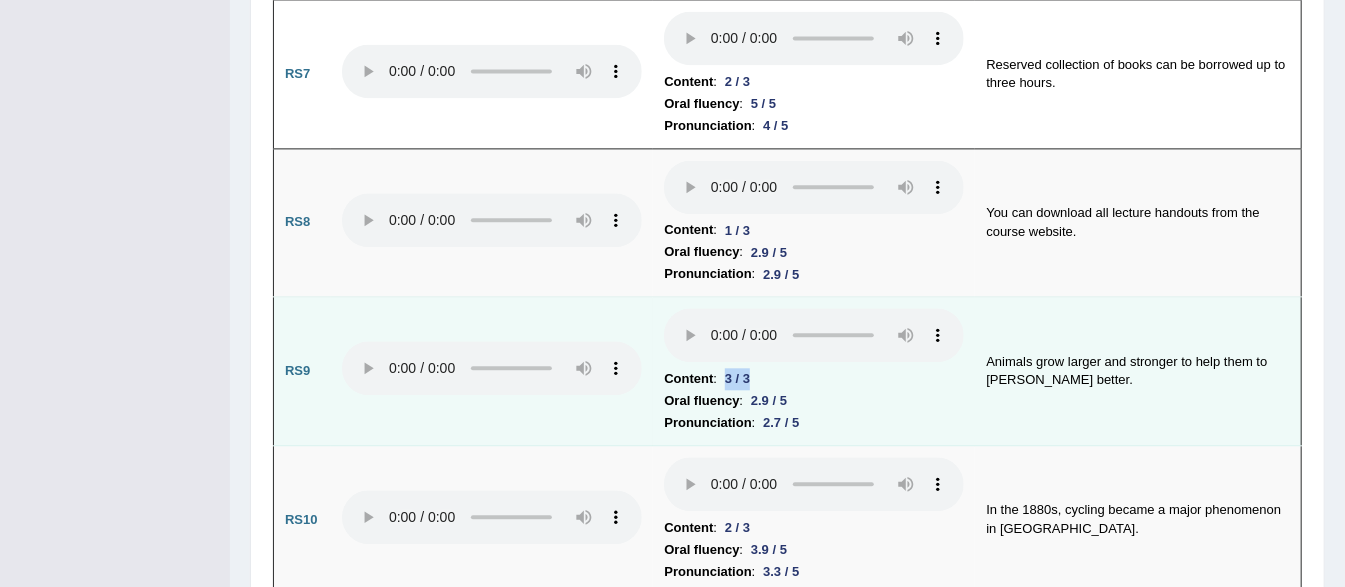 drag, startPoint x: 727, startPoint y: 364, endPoint x: 768, endPoint y: 367, distance: 41.109608 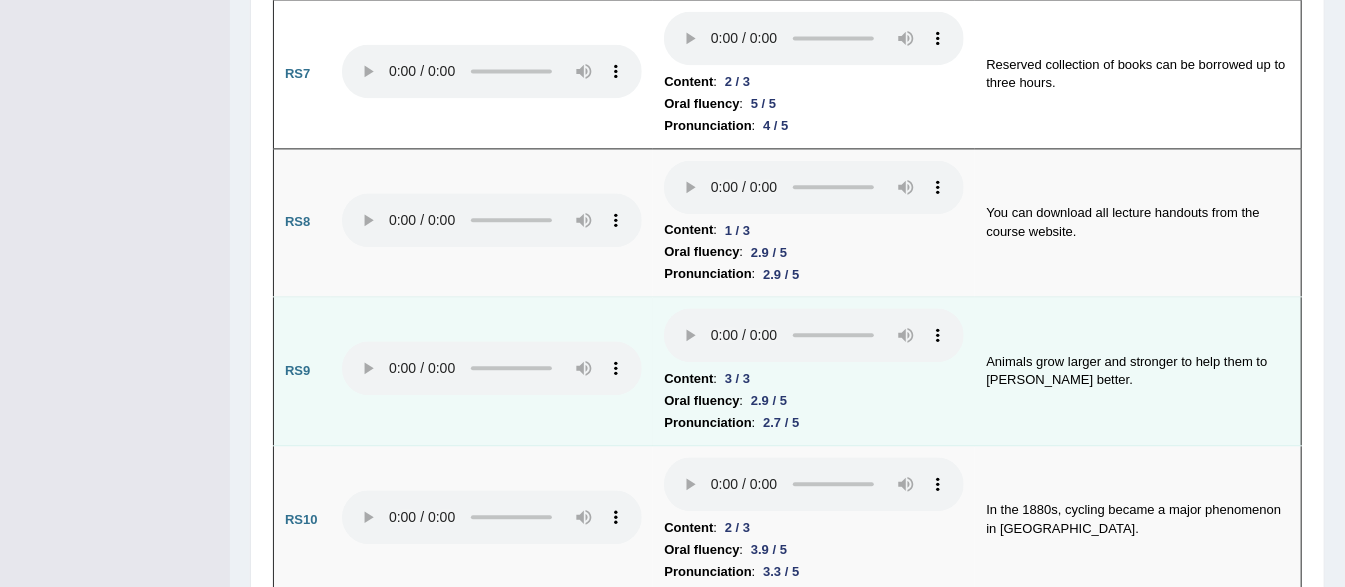 click on "Animals grow larger and stronger to help them to hunt better." at bounding box center (1138, 371) 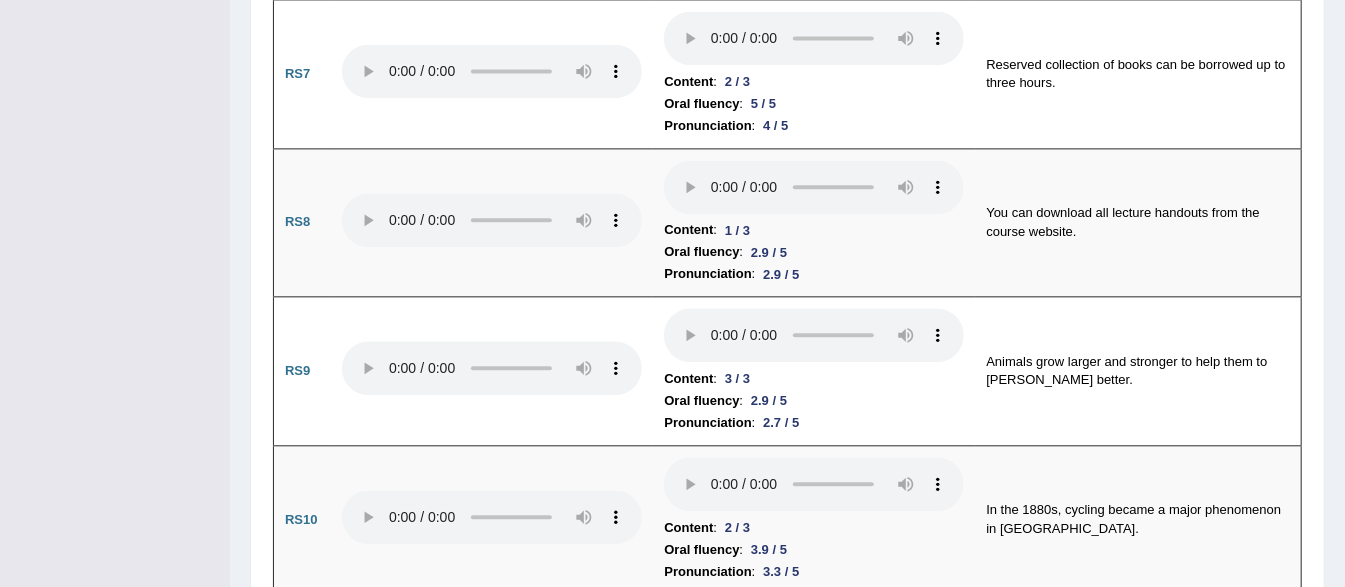 scroll, scrollTop: 2280, scrollLeft: 0, axis: vertical 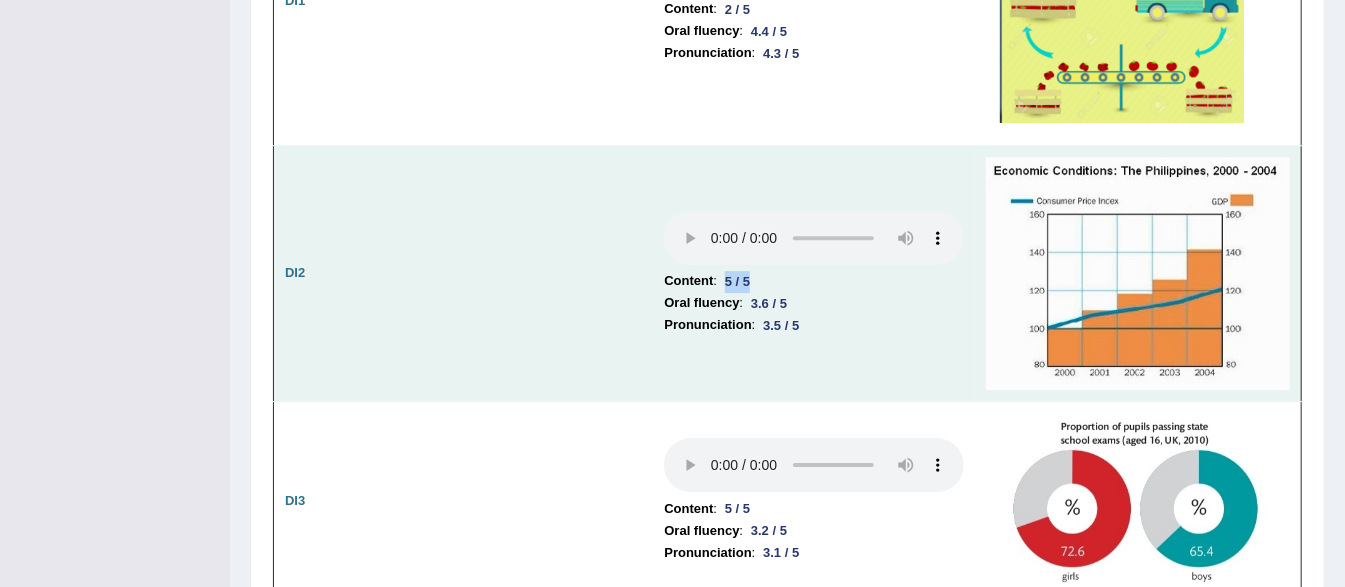 drag, startPoint x: 729, startPoint y: 269, endPoint x: 773, endPoint y: 270, distance: 44.011364 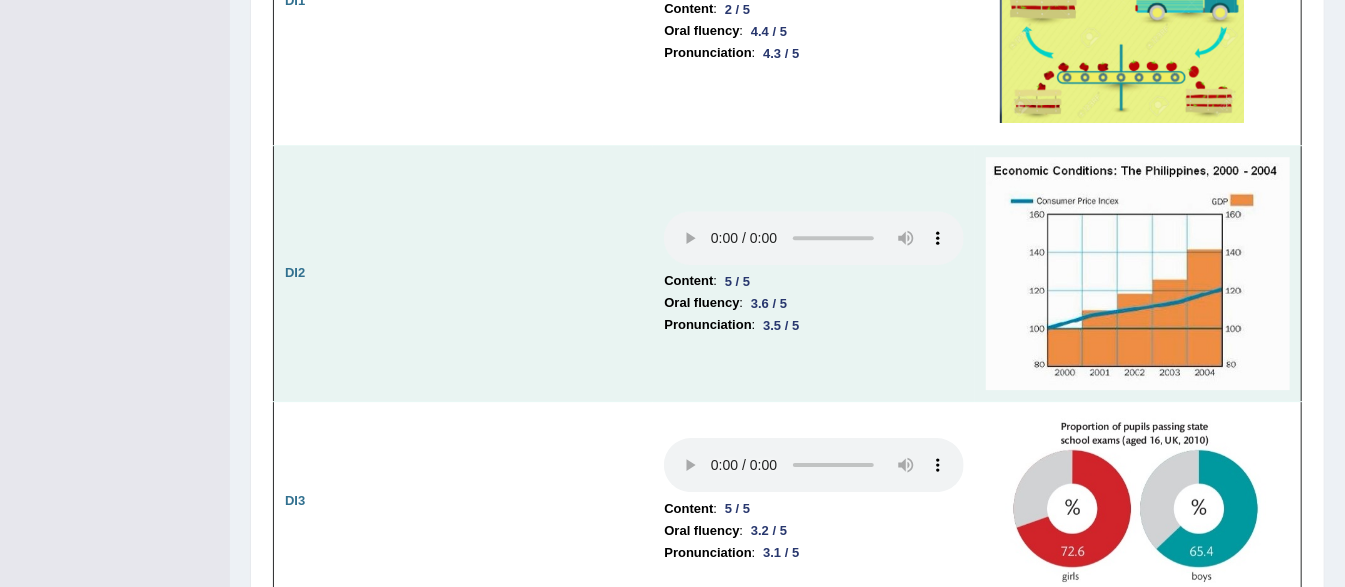 click on "3.5 / 5" at bounding box center (781, 325) 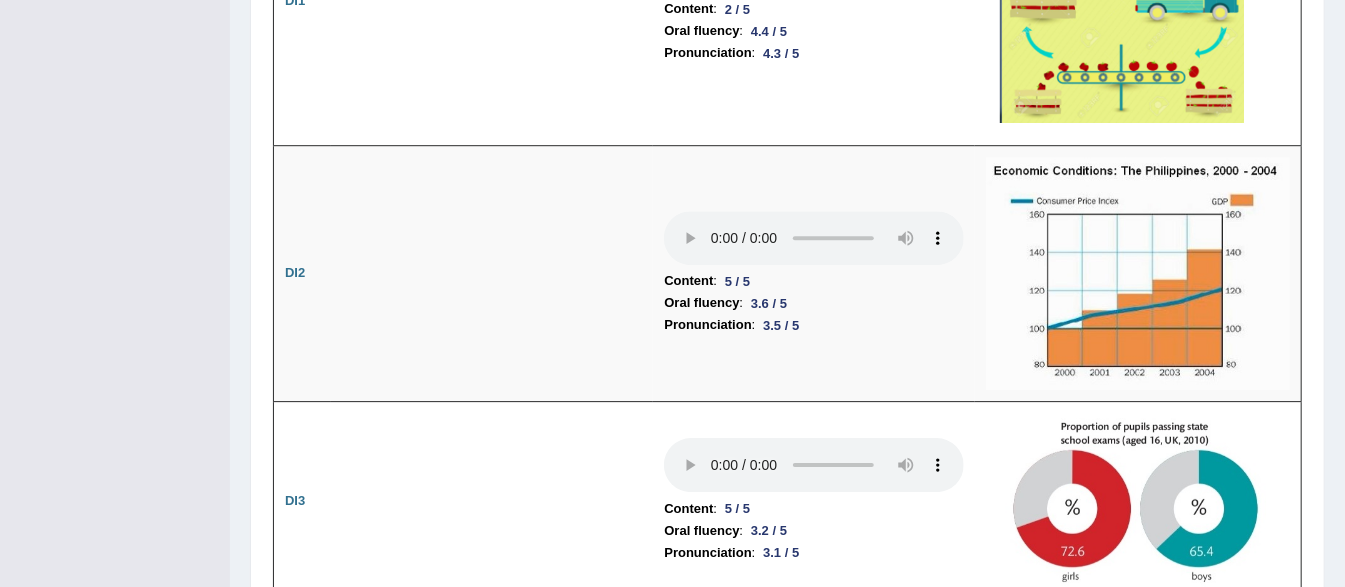 scroll, scrollTop: 3141, scrollLeft: 0, axis: vertical 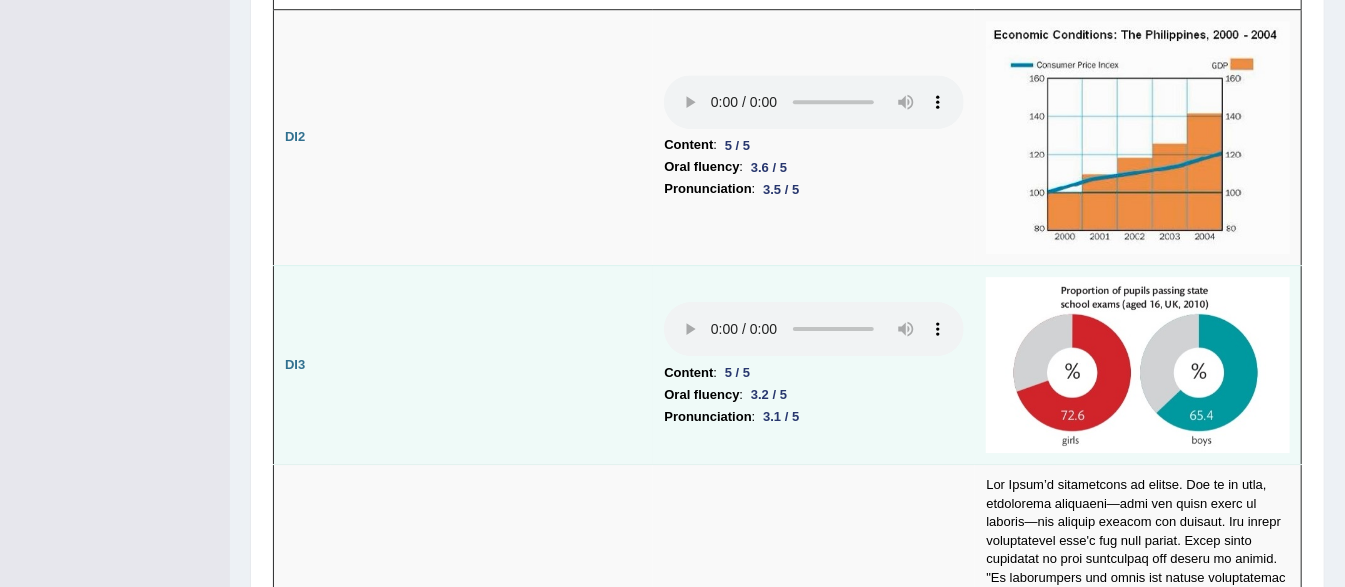 drag, startPoint x: 723, startPoint y: 359, endPoint x: 745, endPoint y: 365, distance: 22.803509 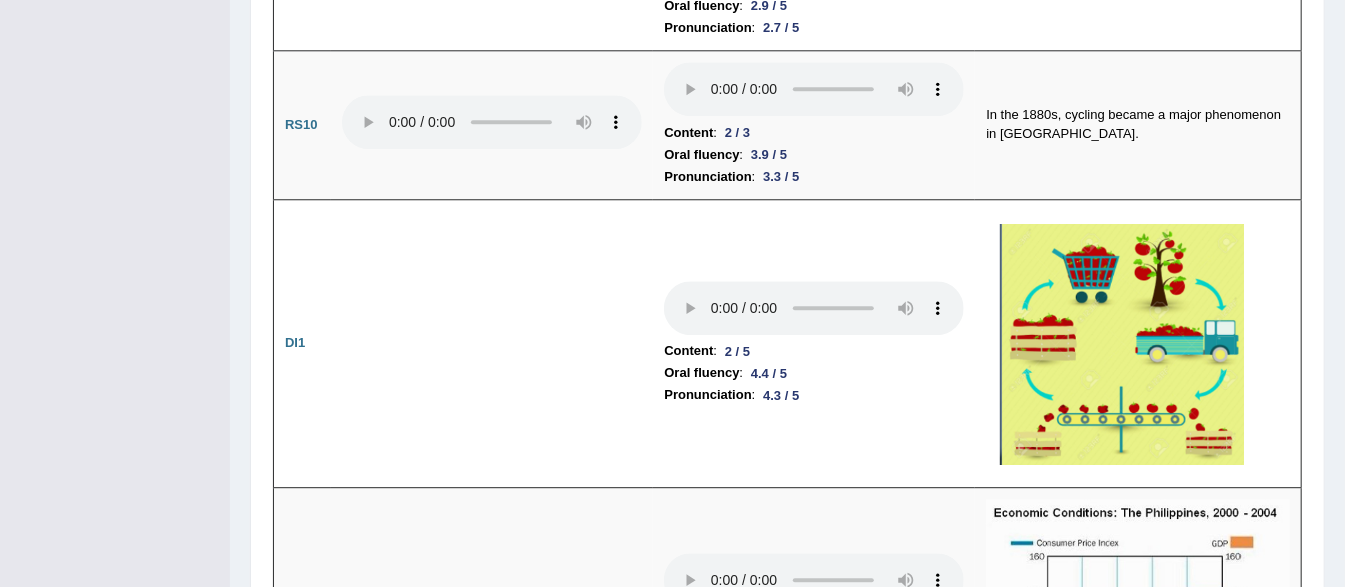 scroll, scrollTop: 2654, scrollLeft: 0, axis: vertical 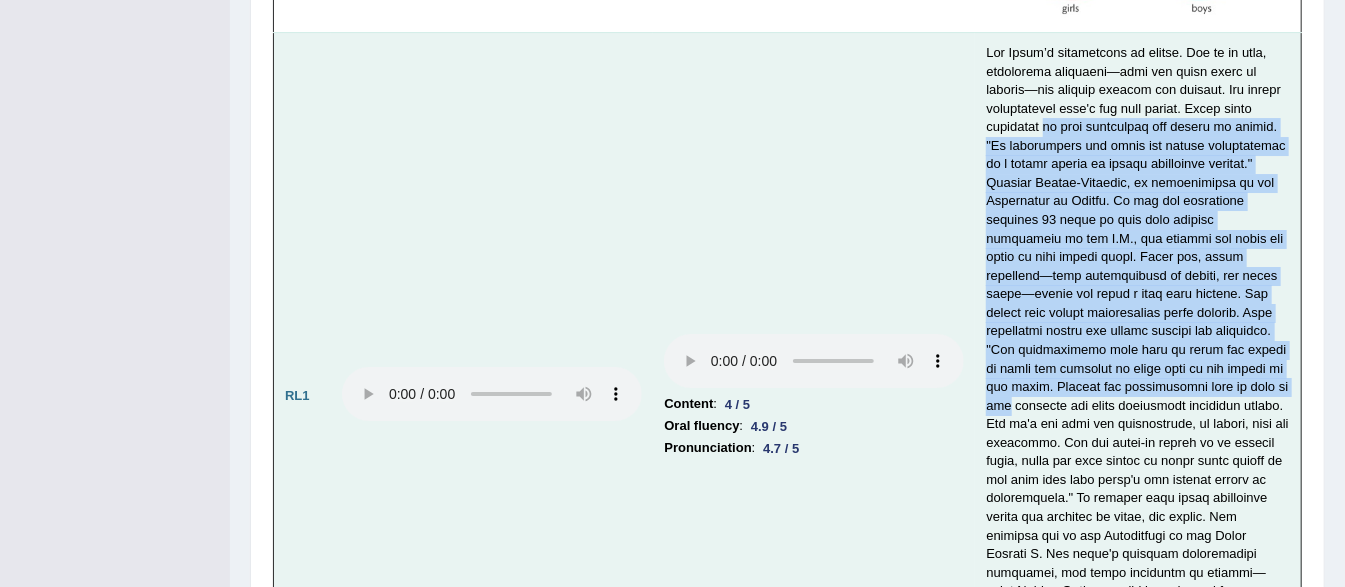 drag, startPoint x: 1082, startPoint y: 216, endPoint x: 1162, endPoint y: 390, distance: 191.5098 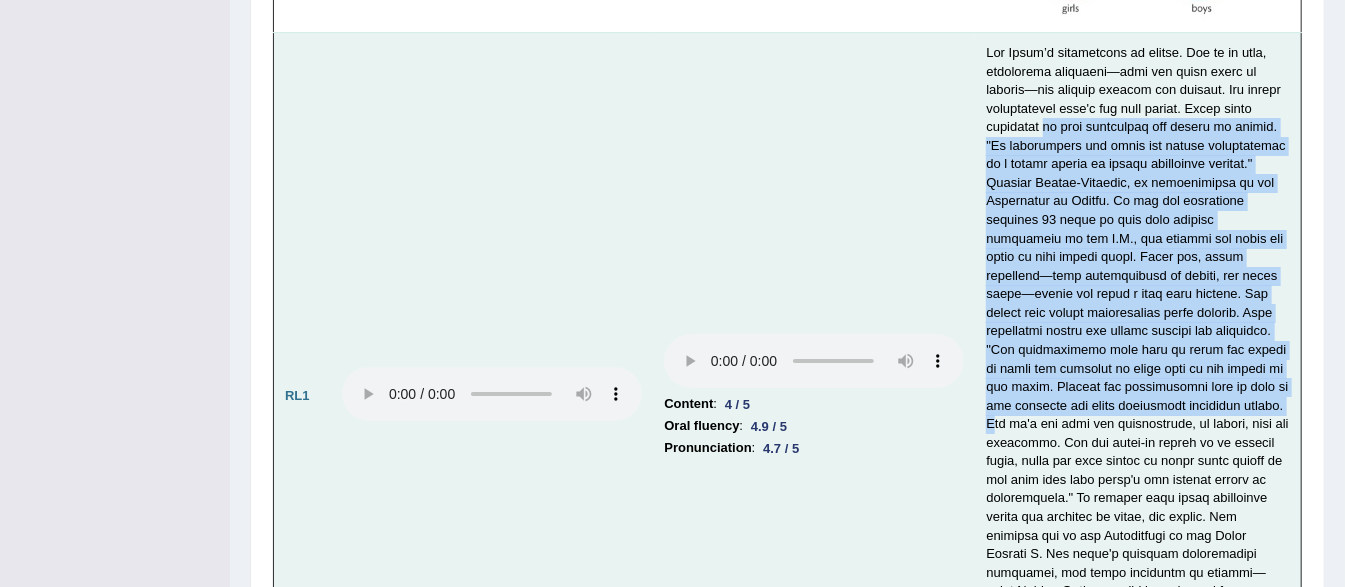 click at bounding box center [1138, 396] 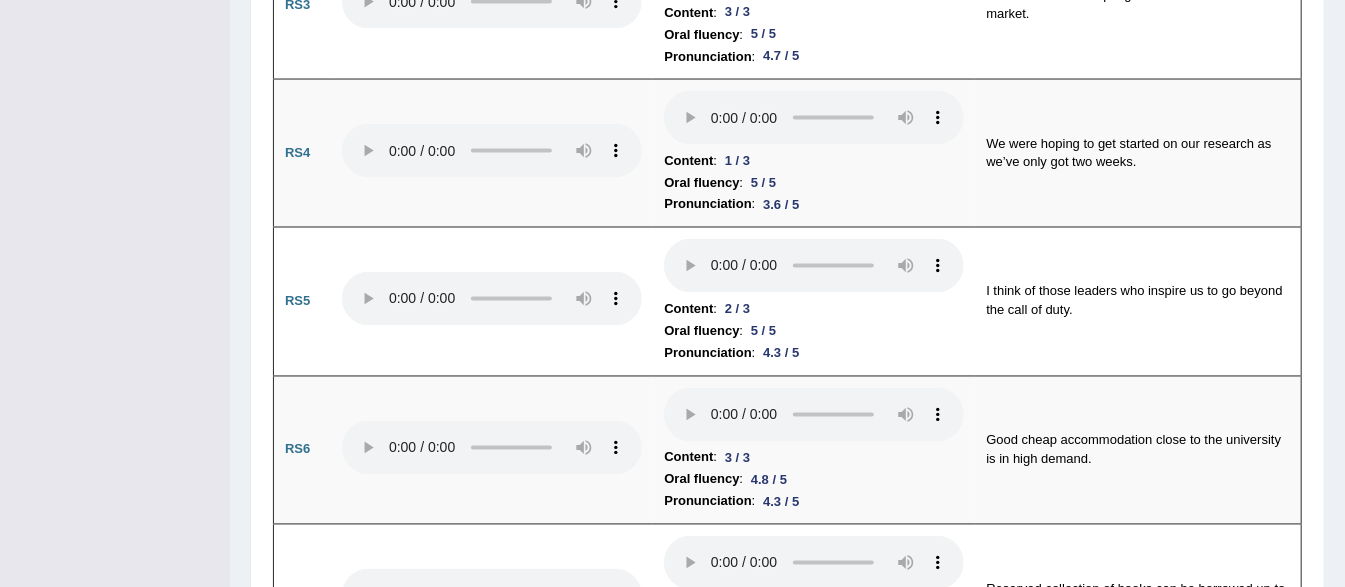 scroll, scrollTop: 4277, scrollLeft: 0, axis: vertical 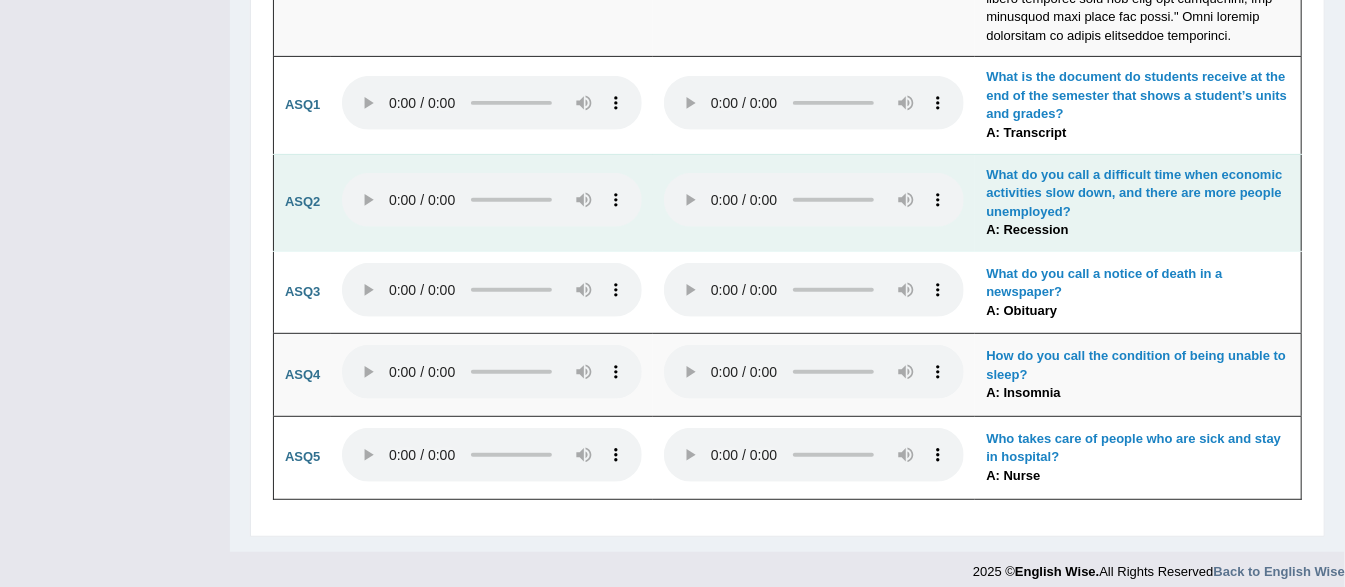type 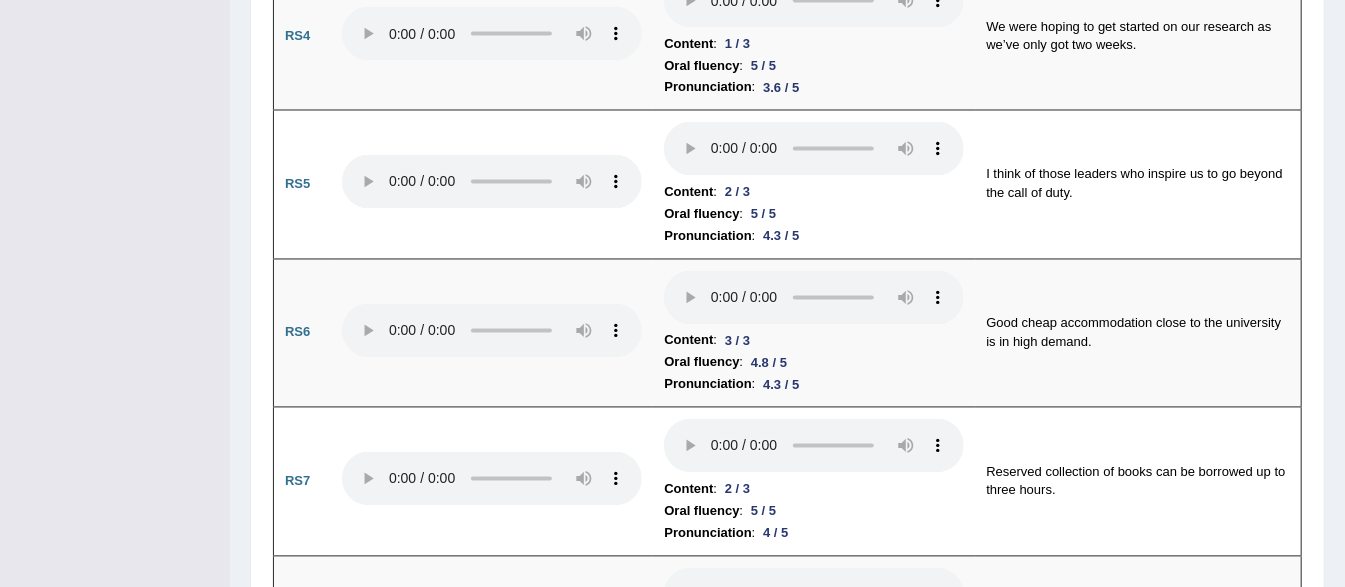 scroll, scrollTop: 3, scrollLeft: 0, axis: vertical 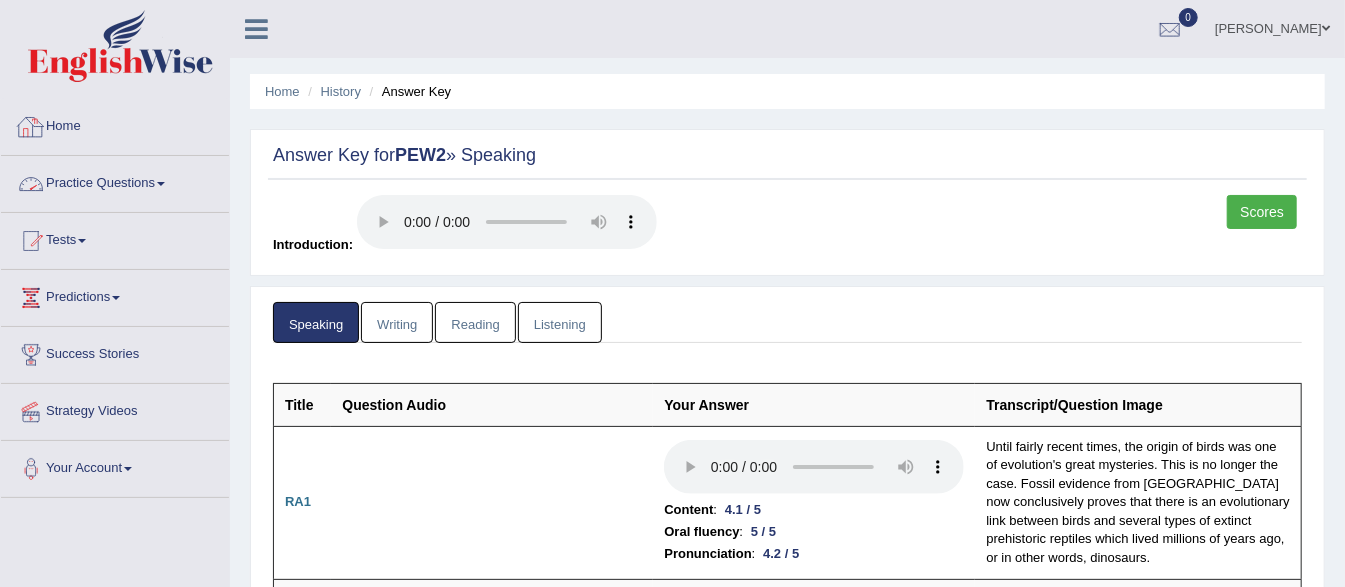 click on "Practice Questions" at bounding box center [115, 181] 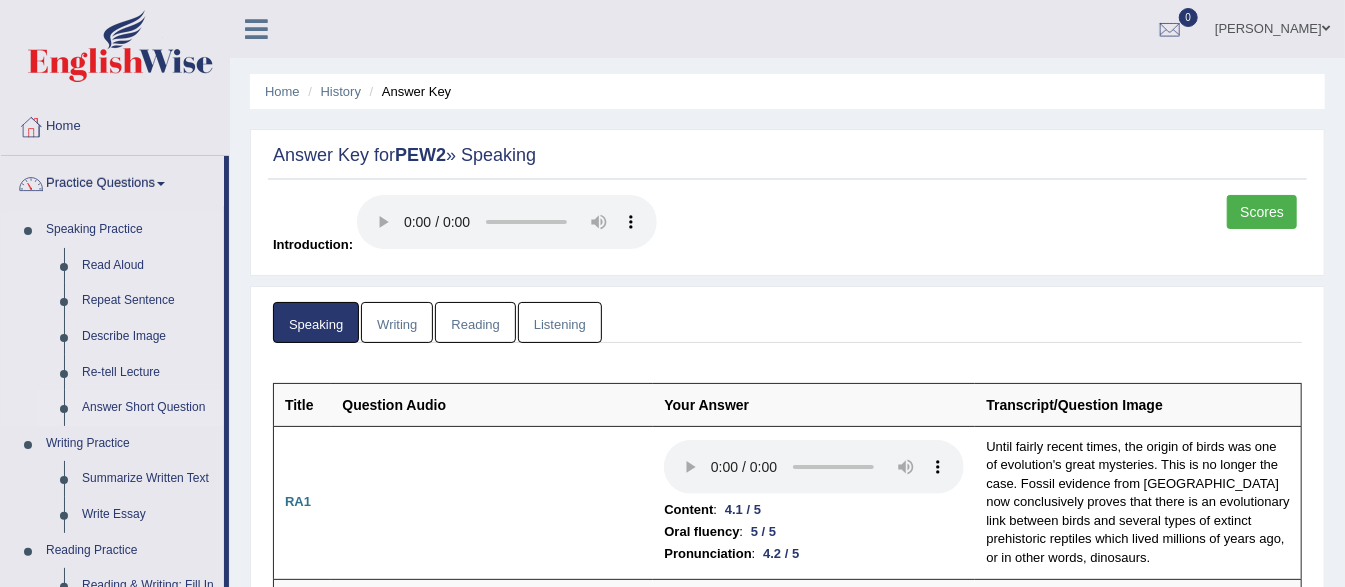 click on "Answer Short Question" at bounding box center [148, 408] 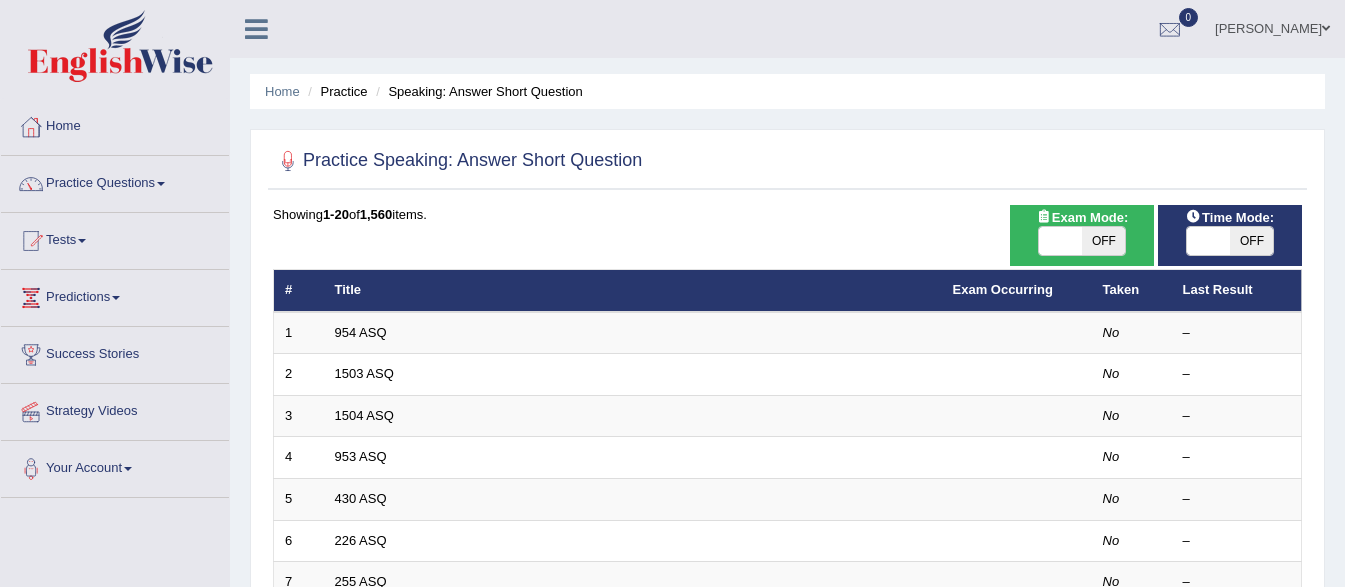 click on "954 ASQ" at bounding box center (361, 332) 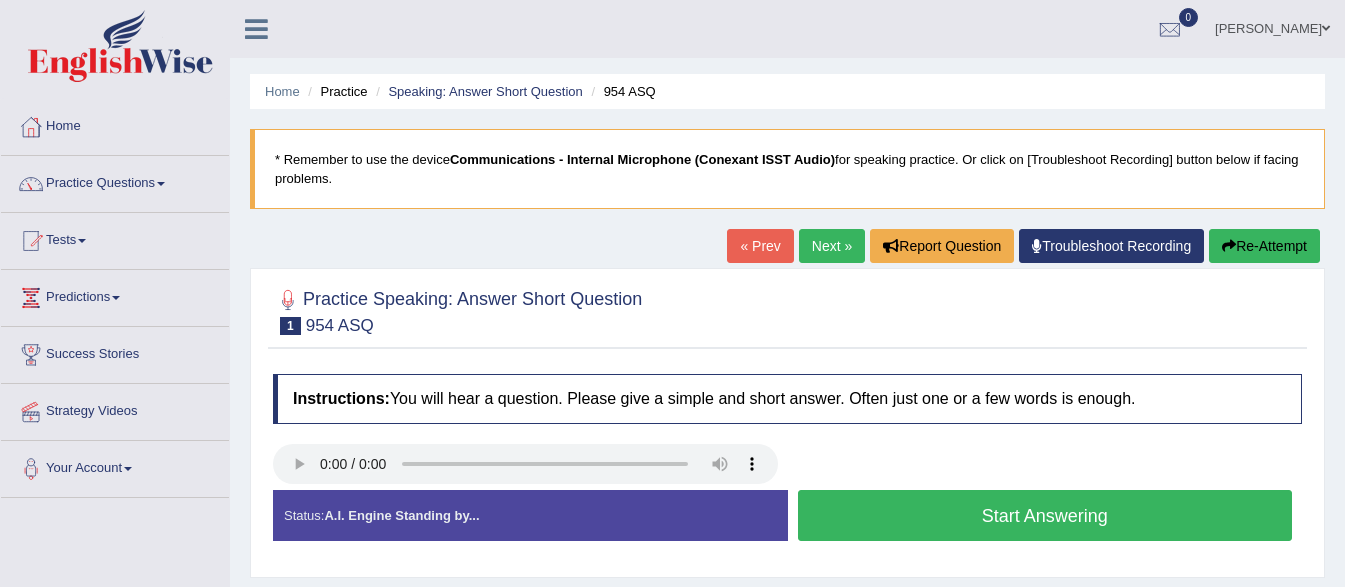 scroll, scrollTop: 0, scrollLeft: 0, axis: both 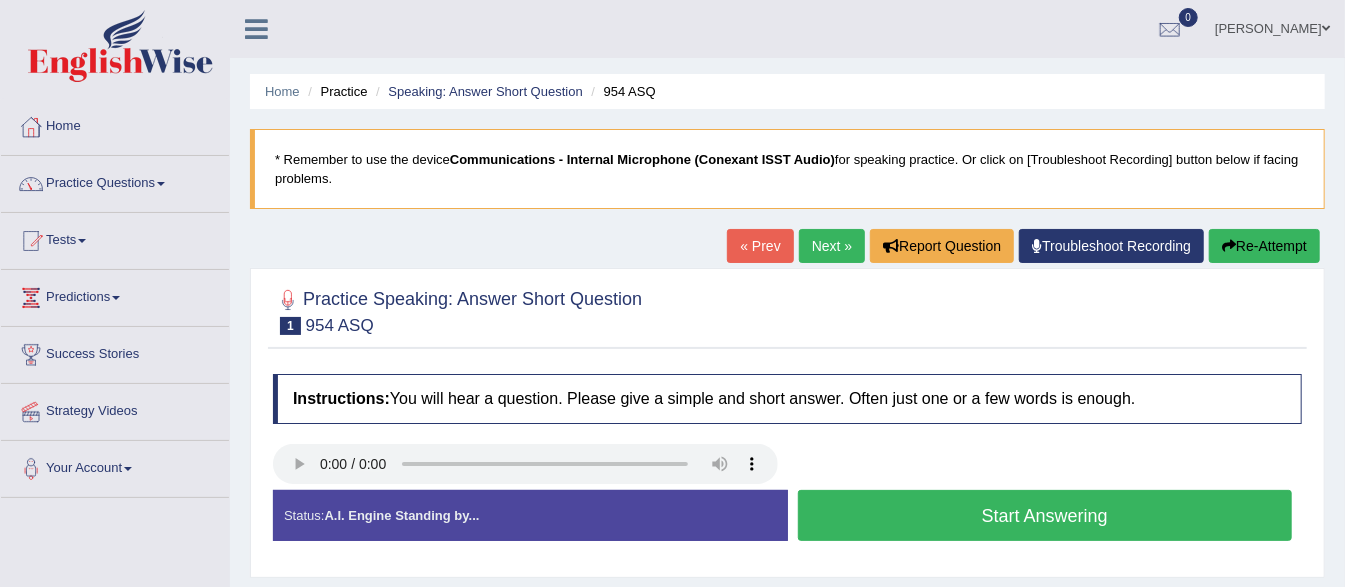 click on "Practice Questions" at bounding box center [115, 181] 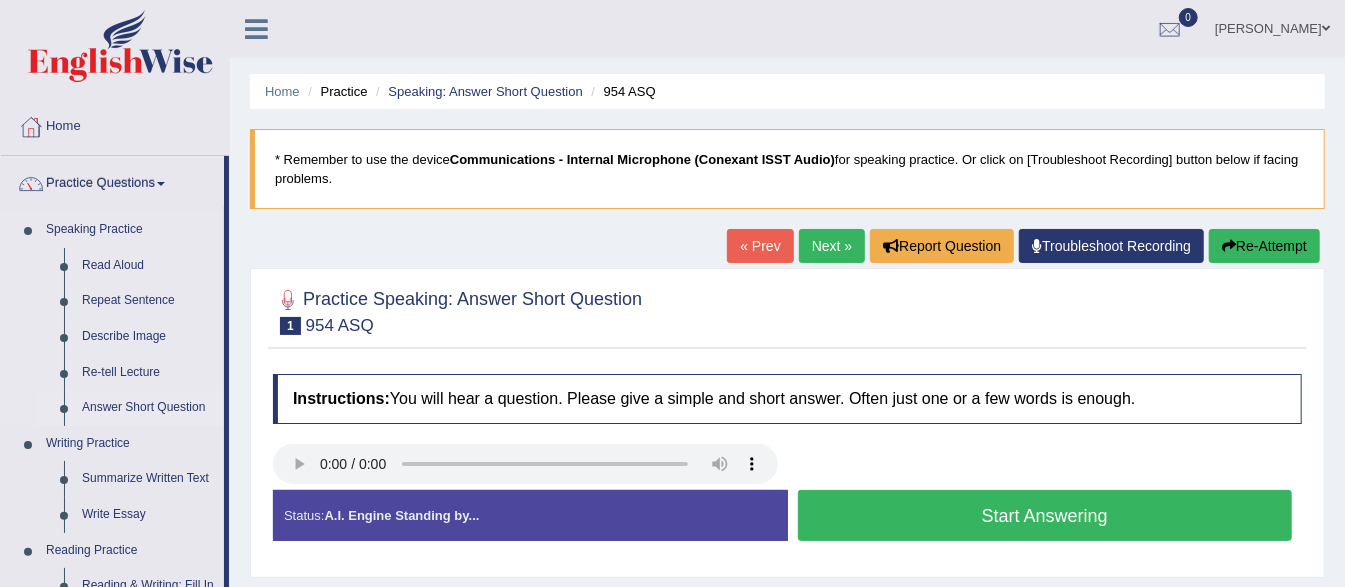 click on "Answer Short Question" at bounding box center [148, 408] 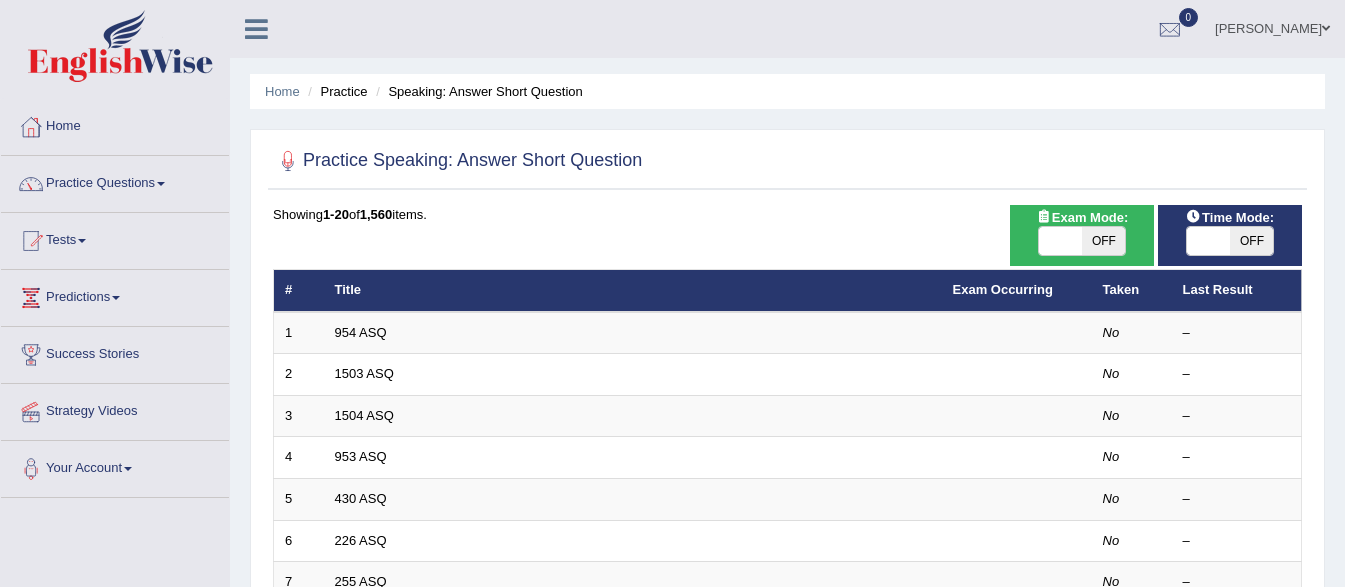 scroll, scrollTop: 0, scrollLeft: 0, axis: both 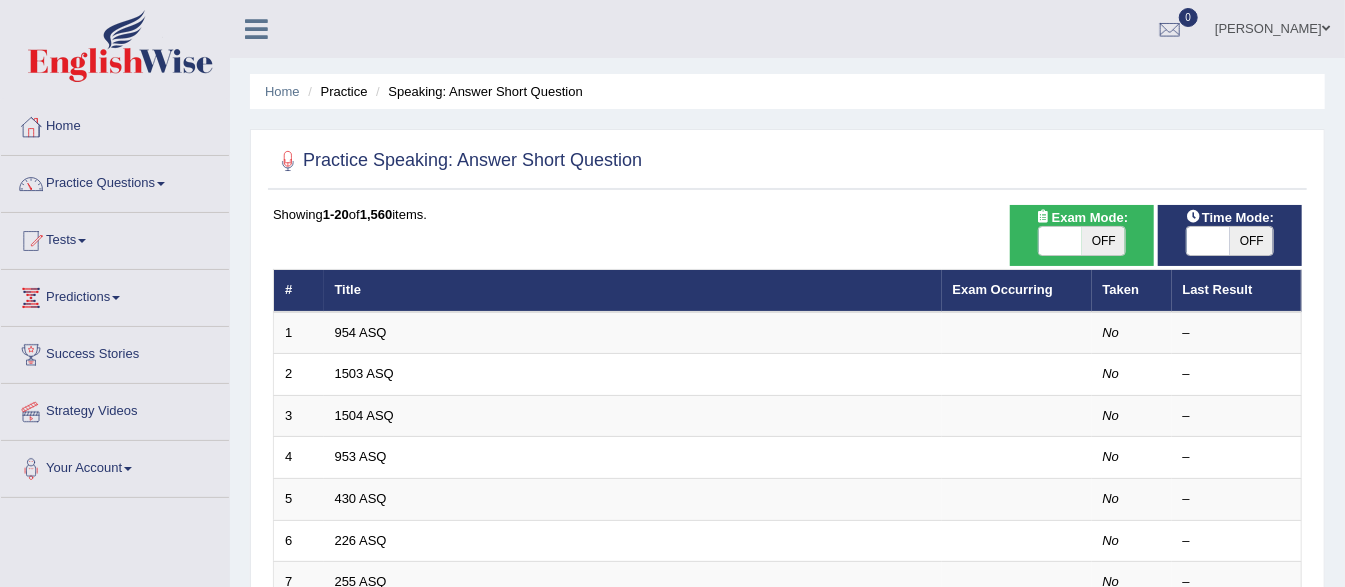 click on "Time Mode:" at bounding box center (1230, 217) 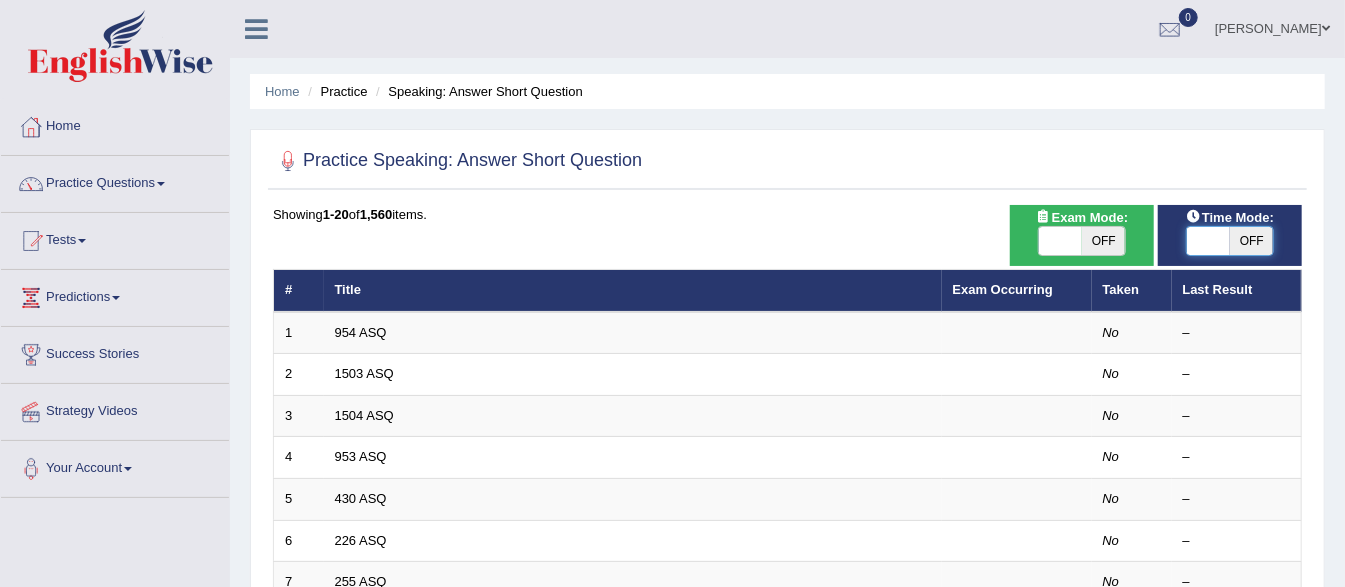 click at bounding box center [1208, 241] 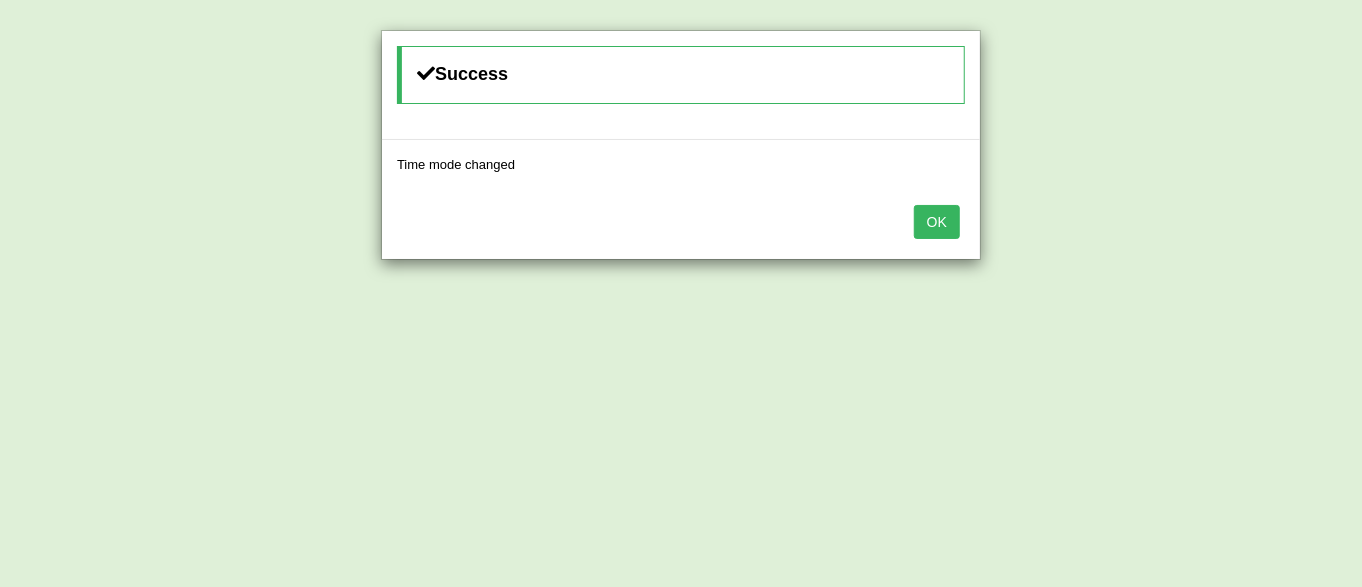 click on "OK" at bounding box center (937, 222) 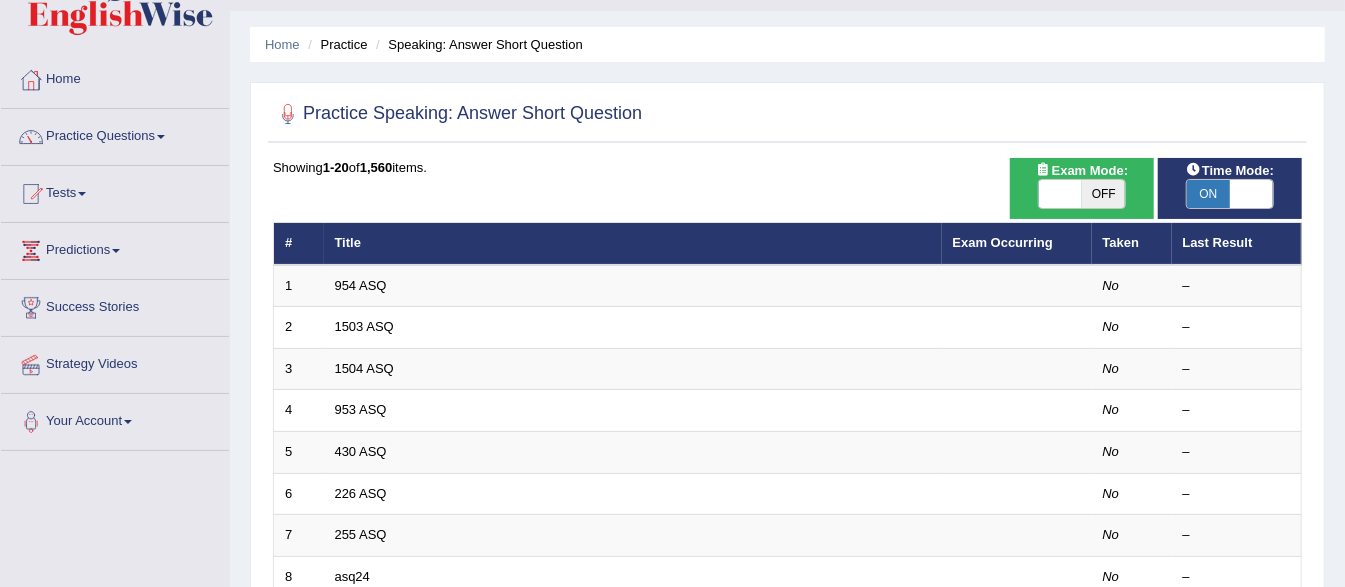scroll, scrollTop: 61, scrollLeft: 0, axis: vertical 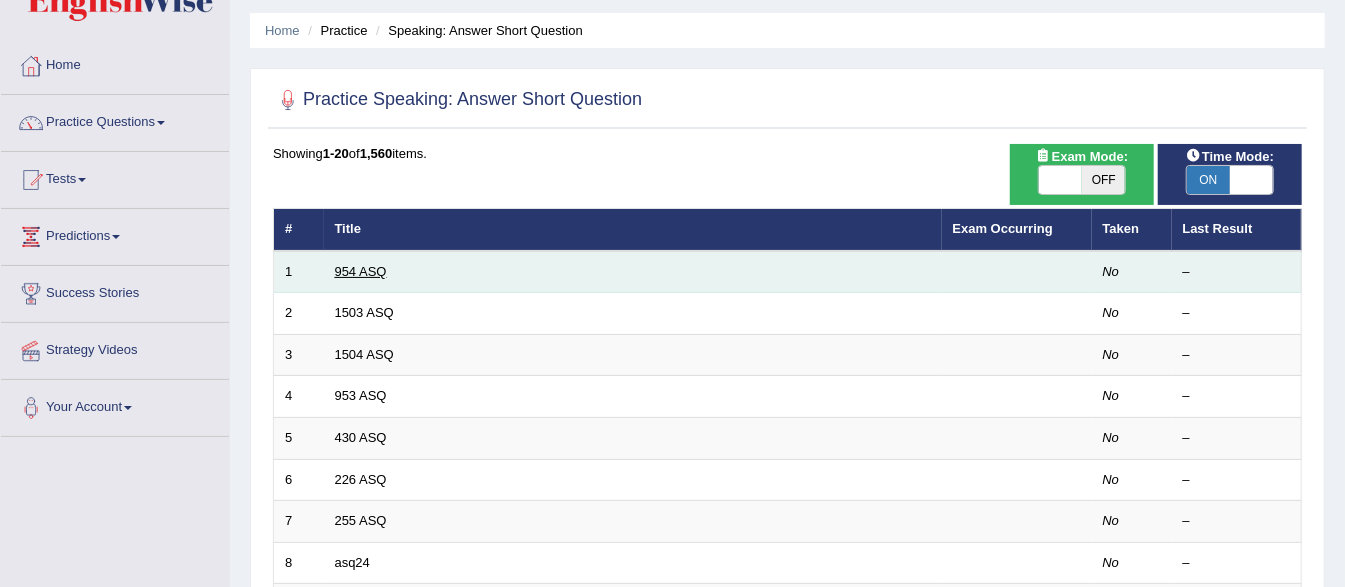click on "954 ASQ" at bounding box center (361, 271) 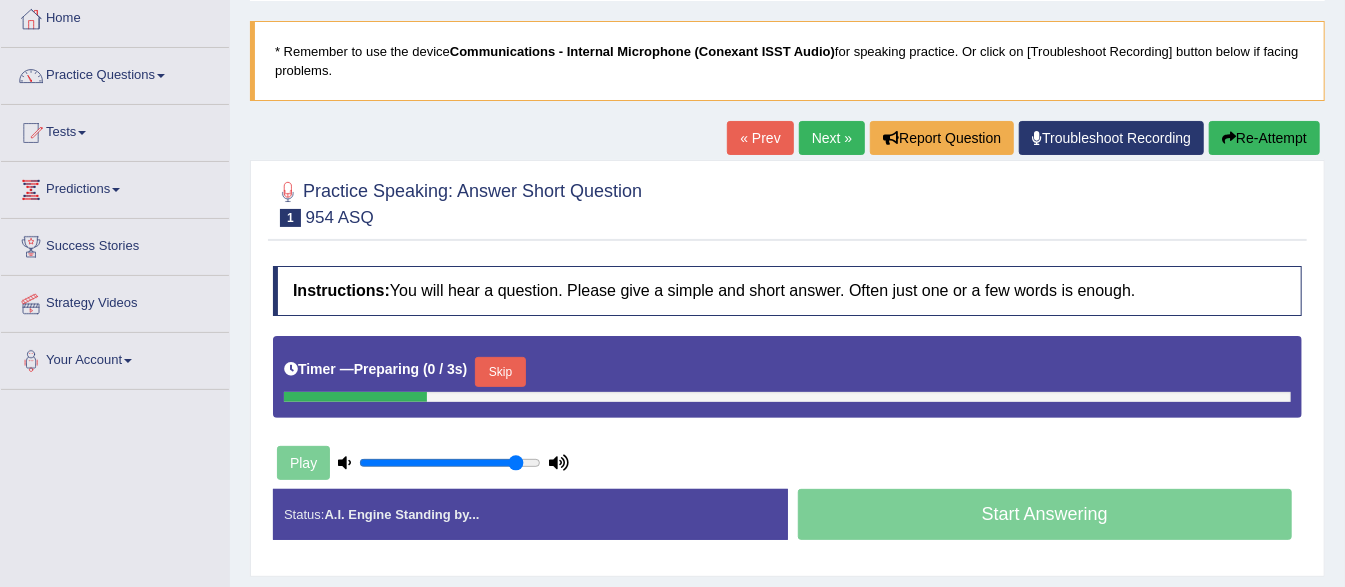 scroll, scrollTop: 127, scrollLeft: 0, axis: vertical 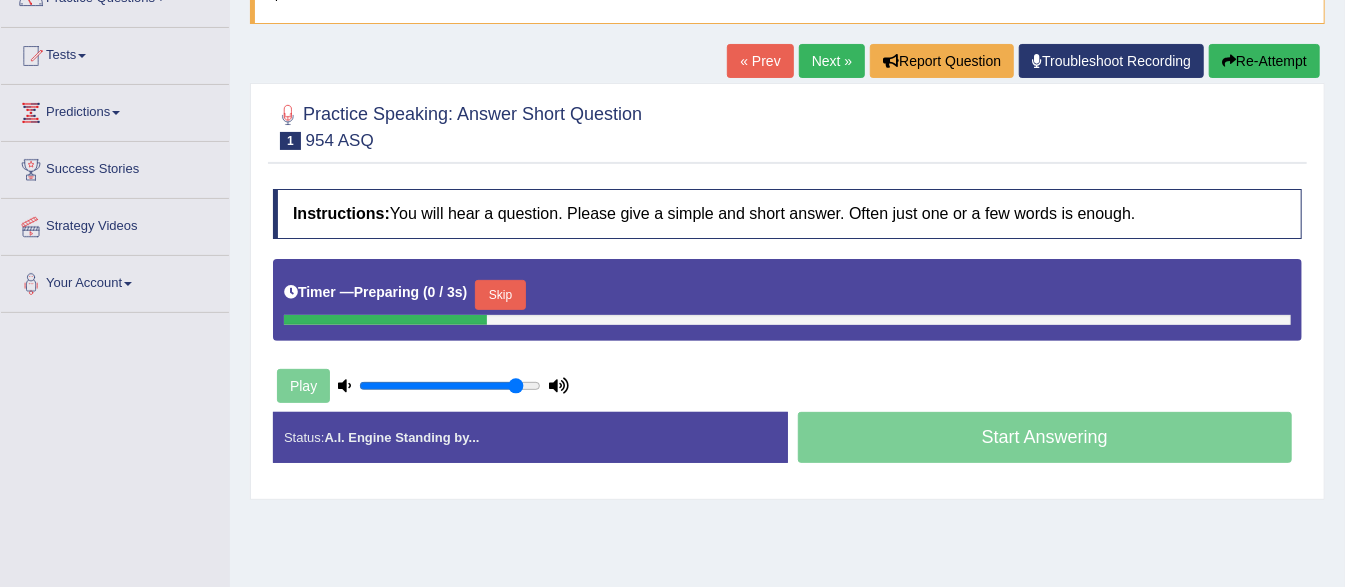 click on "Toggle navigation
Home
Practice Questions   Speaking Practice Read Aloud
Repeat Sentence
Describe Image
Re-tell Lecture
Answer Short Question
Writing Practice  Summarize Written Text
Write Essay
Reading Practice  Reading & Writing: Fill In The Blanks
Choose Multiple Answers
Re-order Paragraphs
Fill In The Blanks
Choose Single Answer
Listening Practice  Summarize Spoken Text
Highlight Incorrect Words
Highlight Correct Summary
Select Missing Word
Choose Single Answer
Choose Multiple Answers
Fill In The Blanks
Write From Dictation
Pronunciation
Tests  Take Practice Sectional Test
Take Mock Test
History
Predictions" at bounding box center (672, 108) 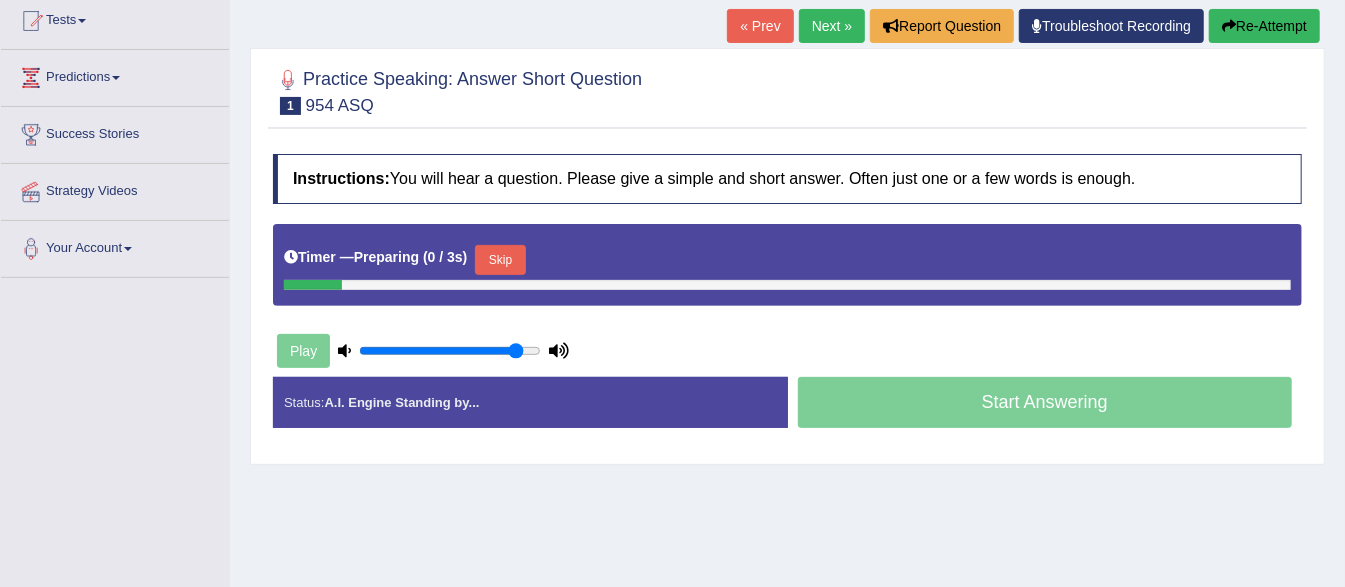 scroll, scrollTop: 0, scrollLeft: 0, axis: both 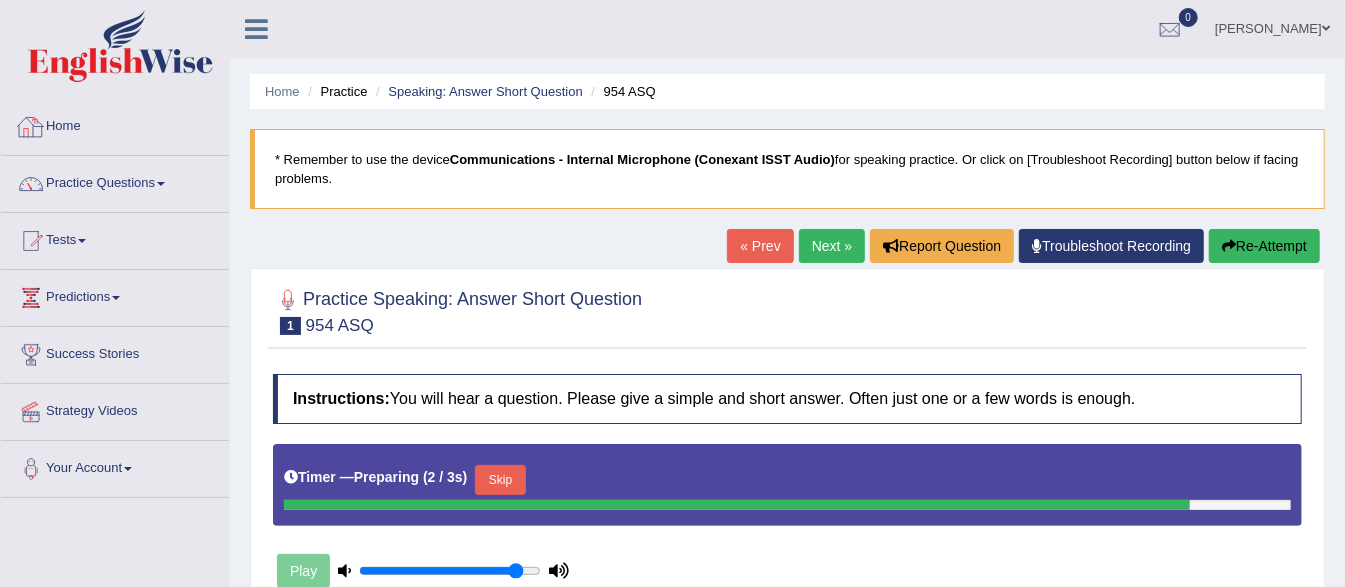 click on "Home" at bounding box center (115, 124) 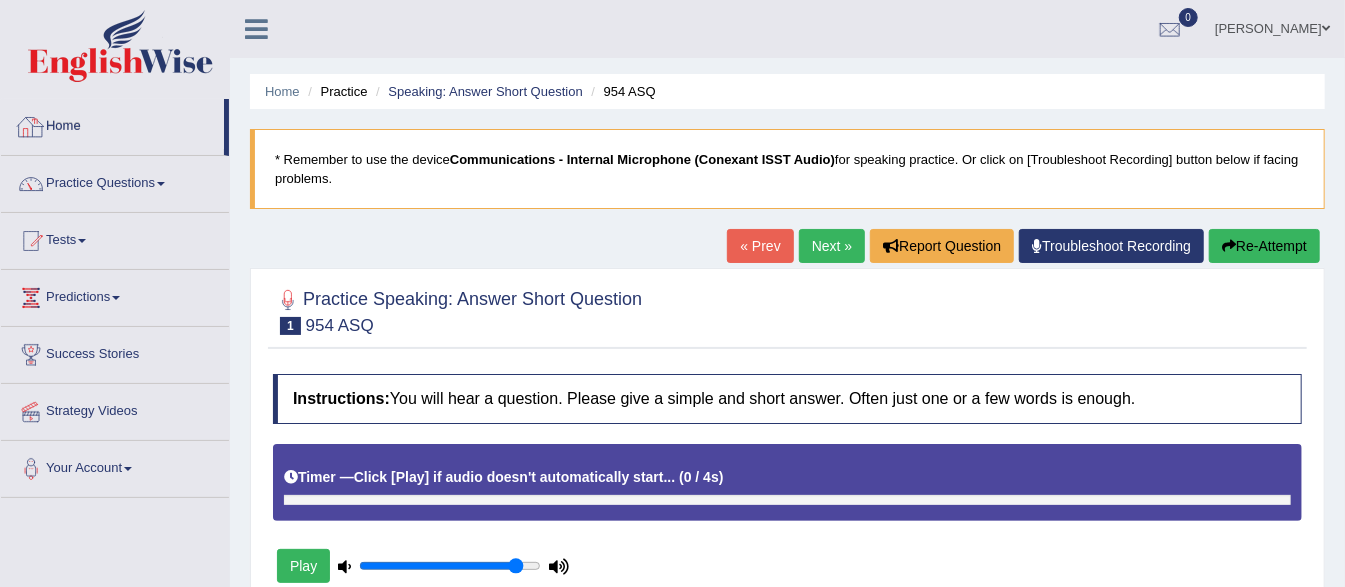 click on "Home" at bounding box center (112, 124) 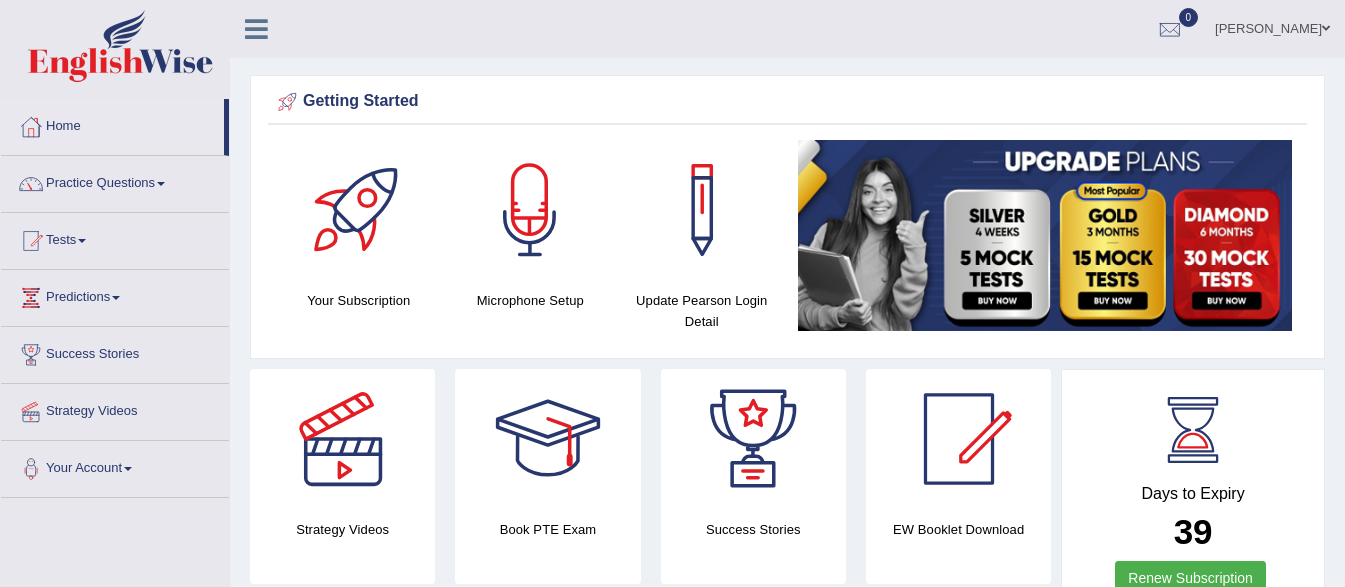 scroll, scrollTop: 0, scrollLeft: 0, axis: both 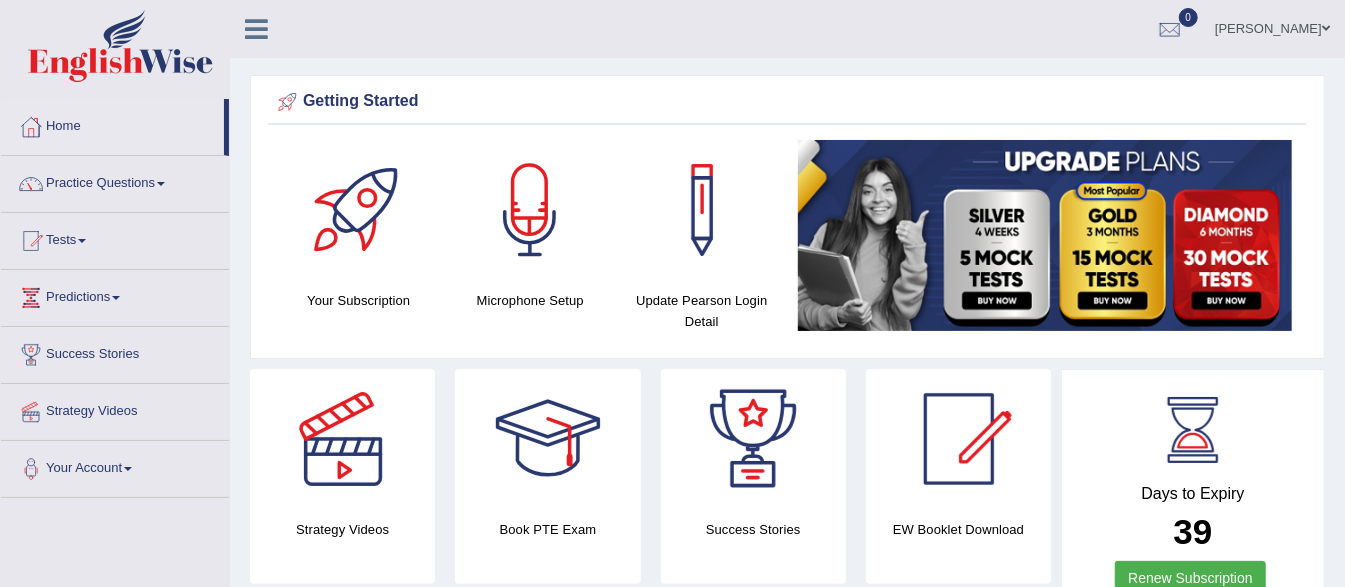 click on "Mohammad Bilal" at bounding box center [1272, 26] 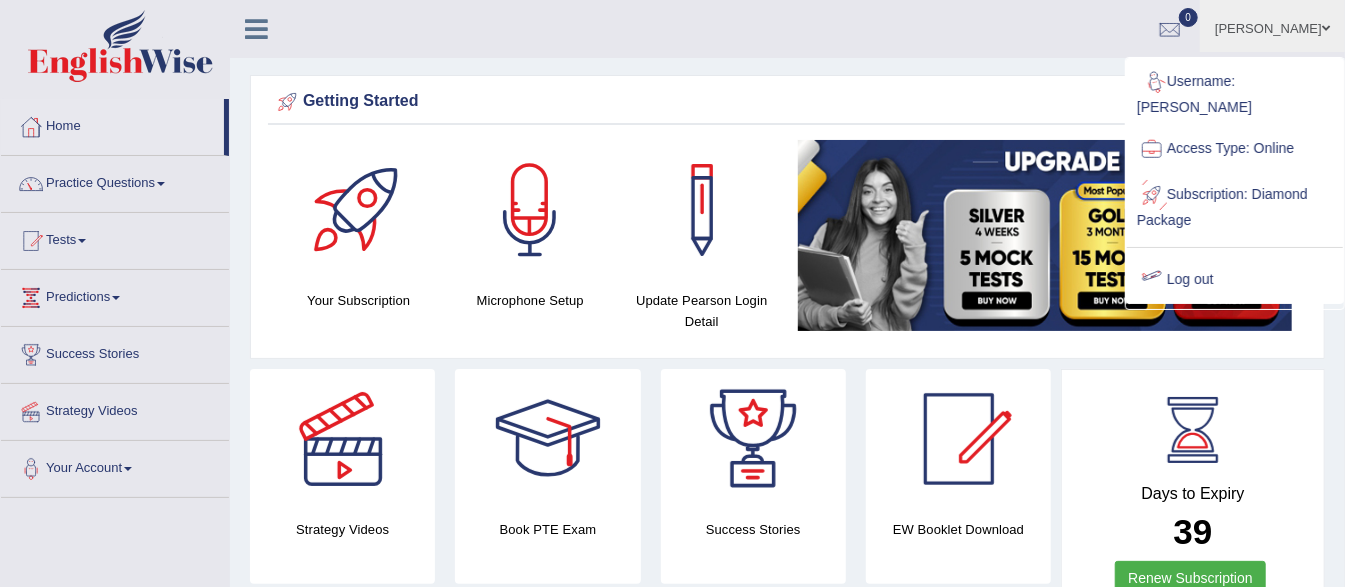 click on "Log out" at bounding box center [1235, 280] 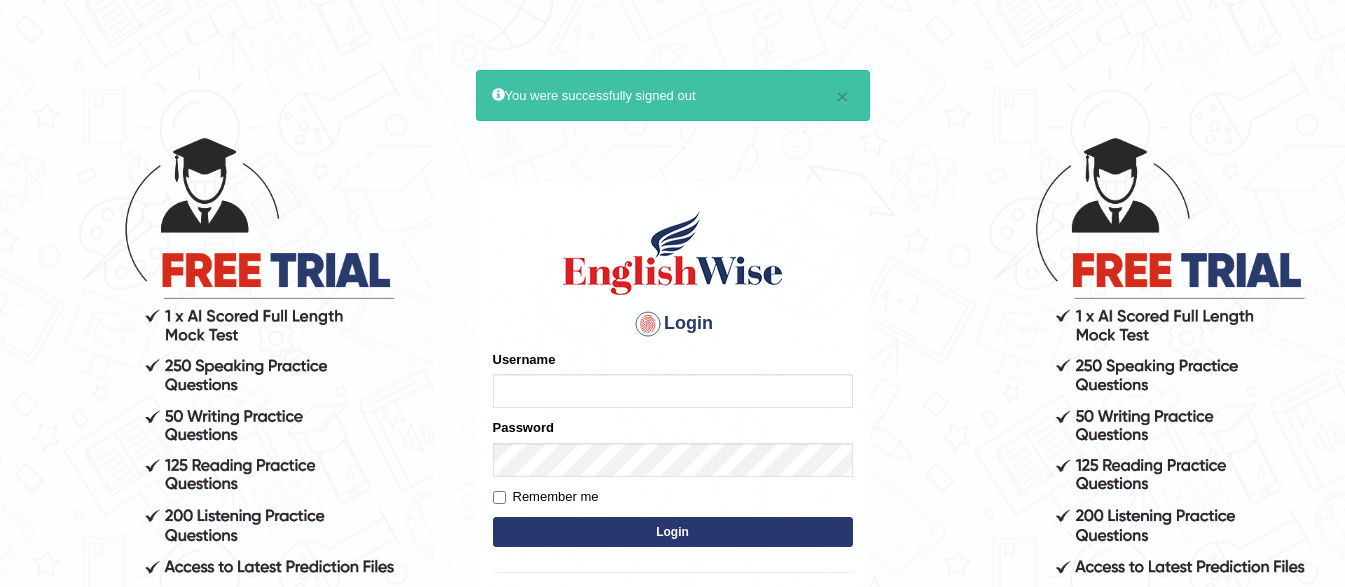 scroll, scrollTop: 0, scrollLeft: 0, axis: both 